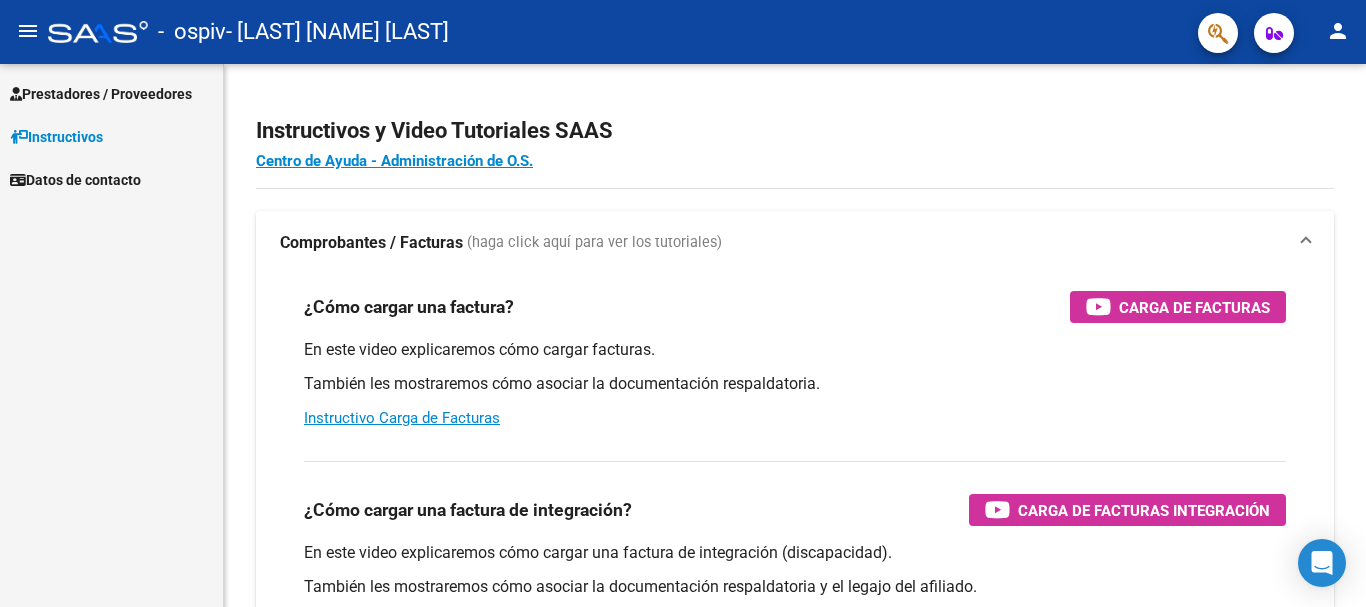 scroll, scrollTop: 0, scrollLeft: 0, axis: both 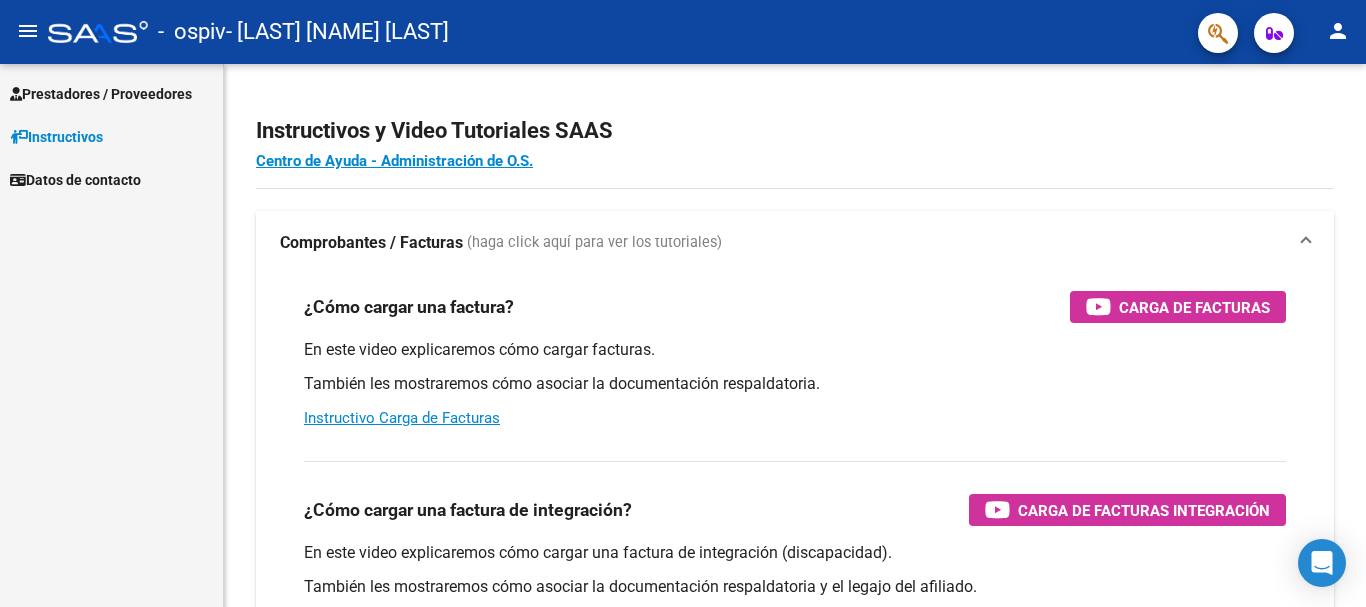 click on "Prestadores / Proveedores" at bounding box center (101, 94) 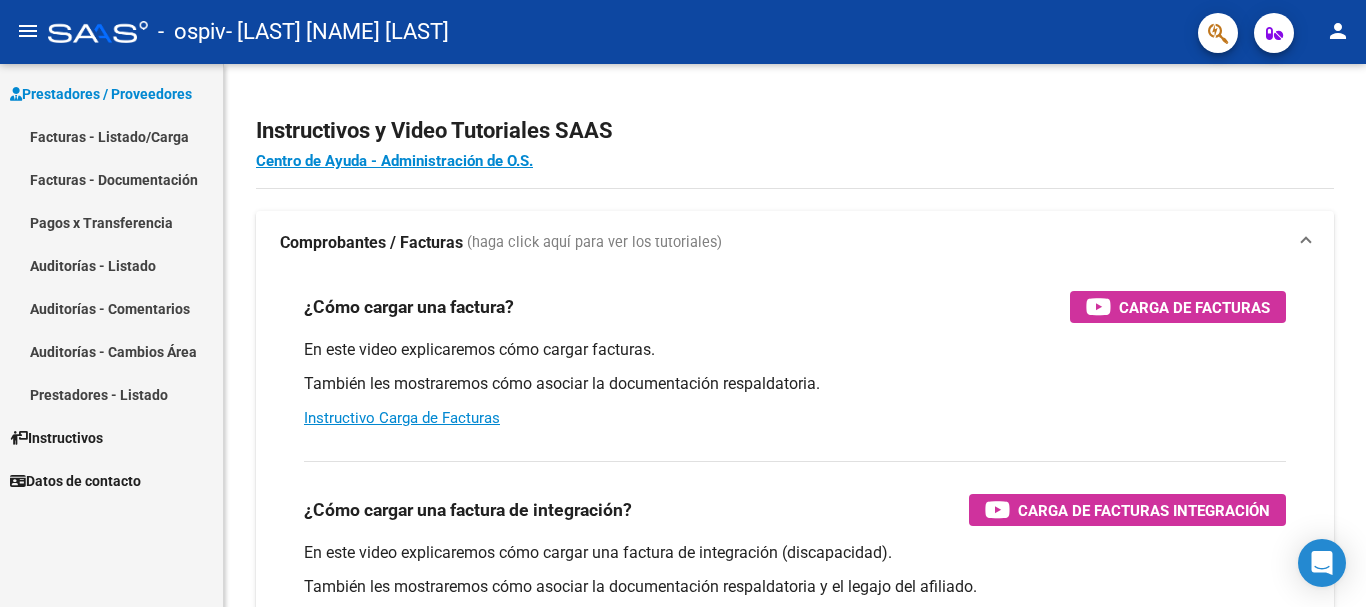 click on "Facturas - Listado/Carga" at bounding box center [111, 136] 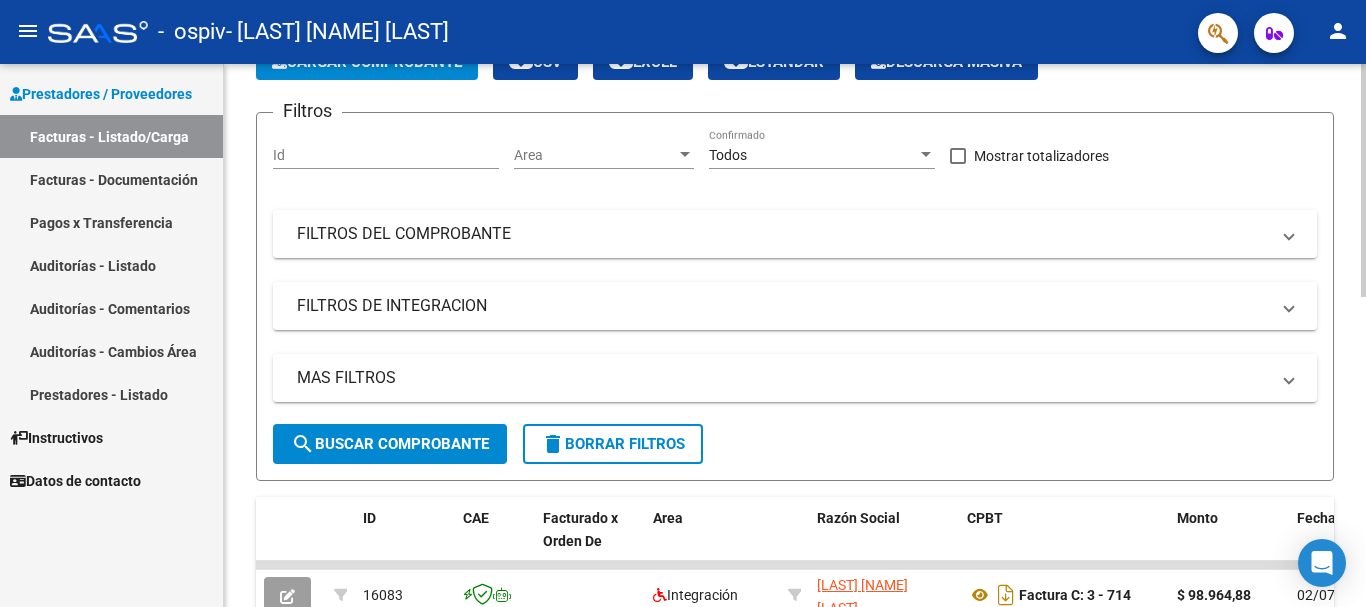 scroll, scrollTop: 0, scrollLeft: 0, axis: both 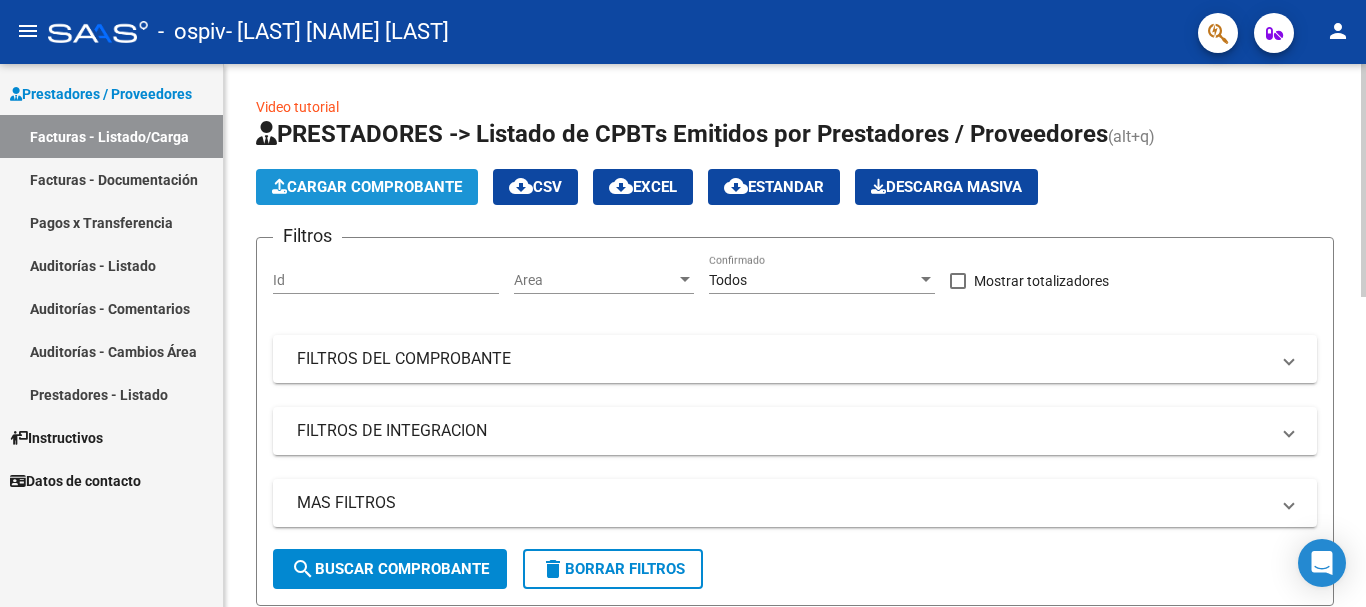 click on "Cargar Comprobante" 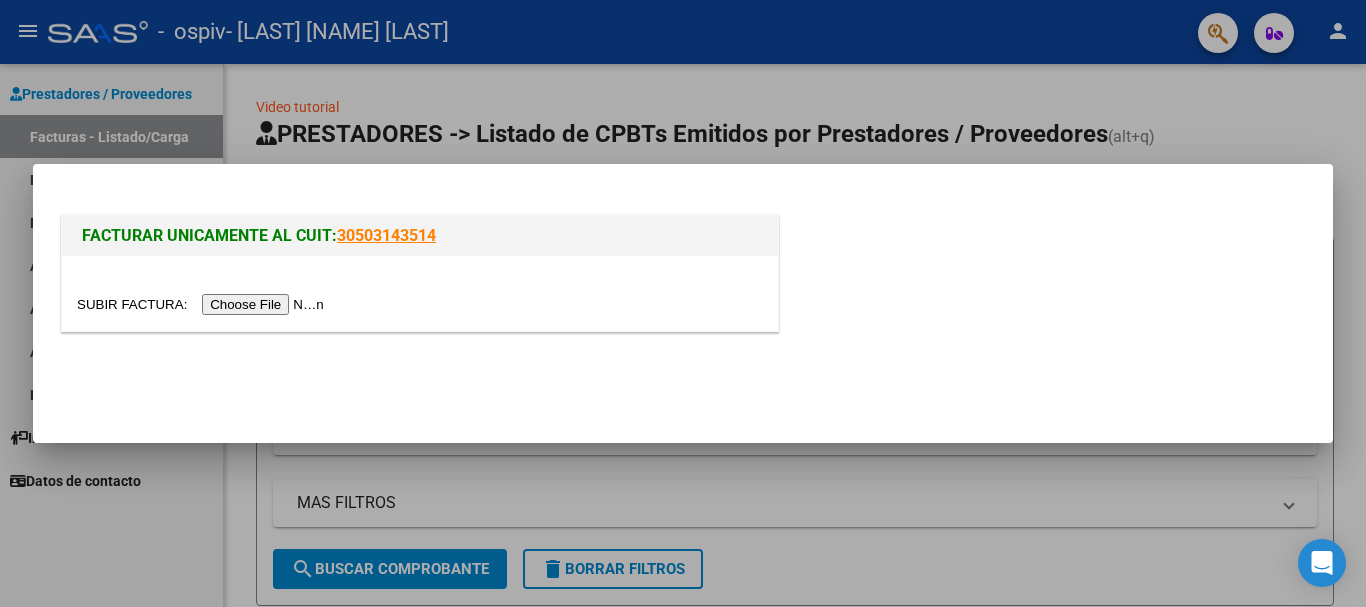 click at bounding box center (203, 304) 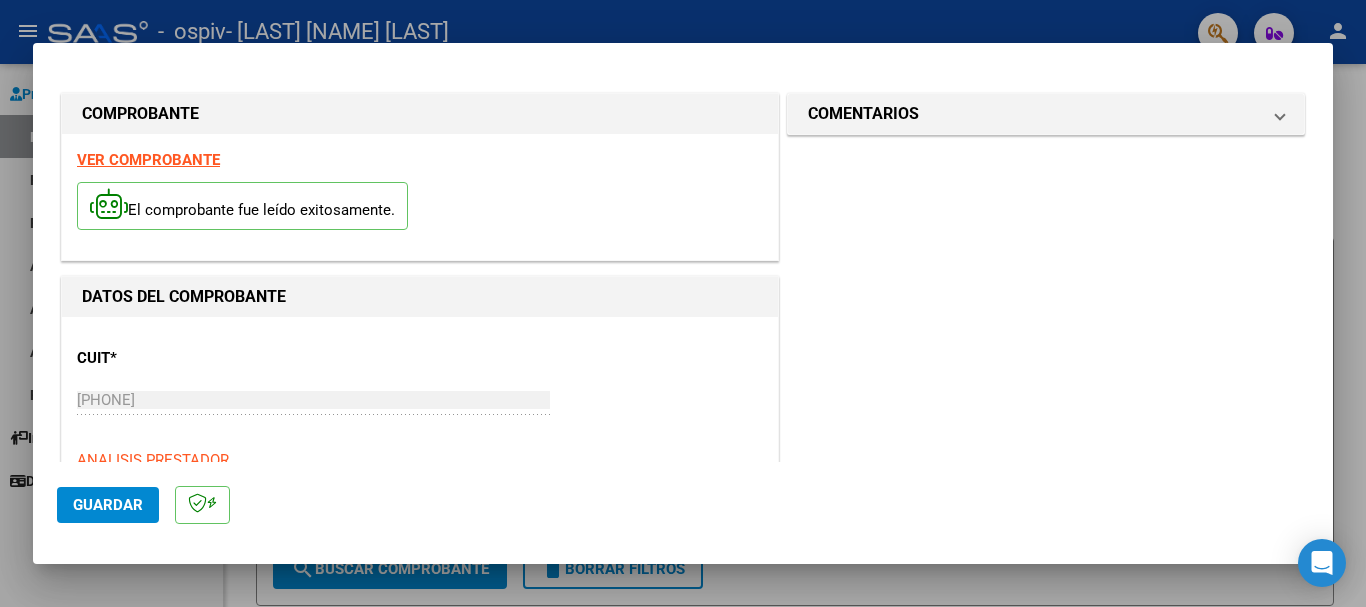 scroll, scrollTop: 200, scrollLeft: 0, axis: vertical 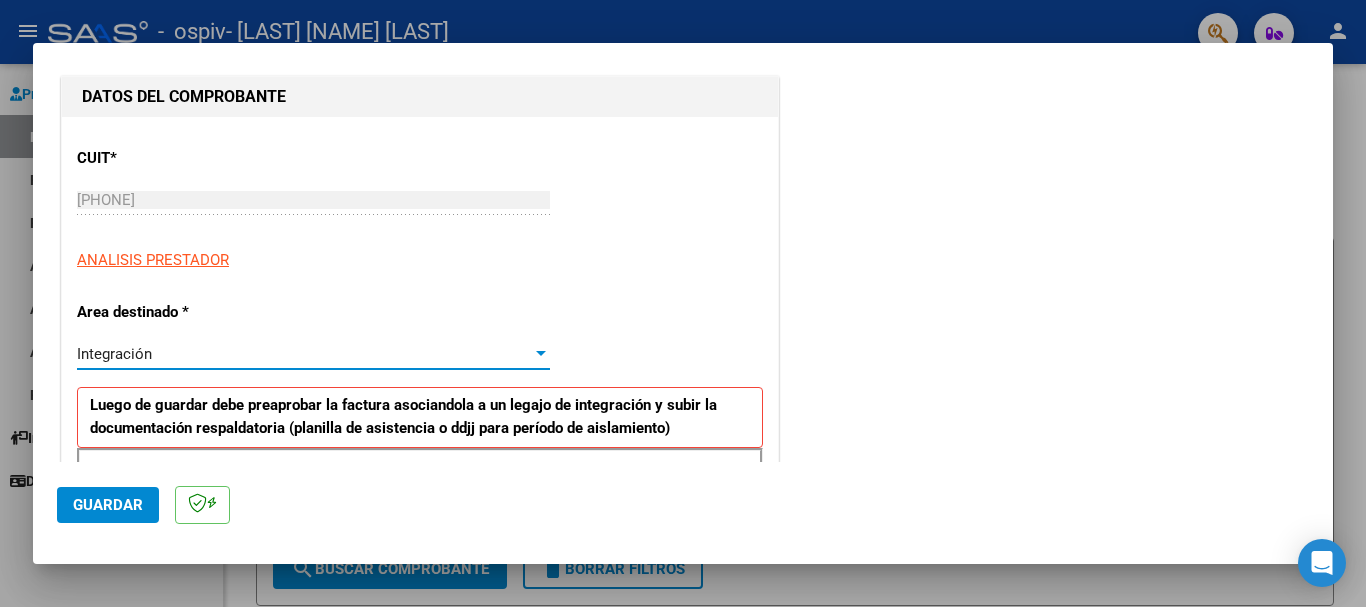 click on "Integración" at bounding box center (304, 354) 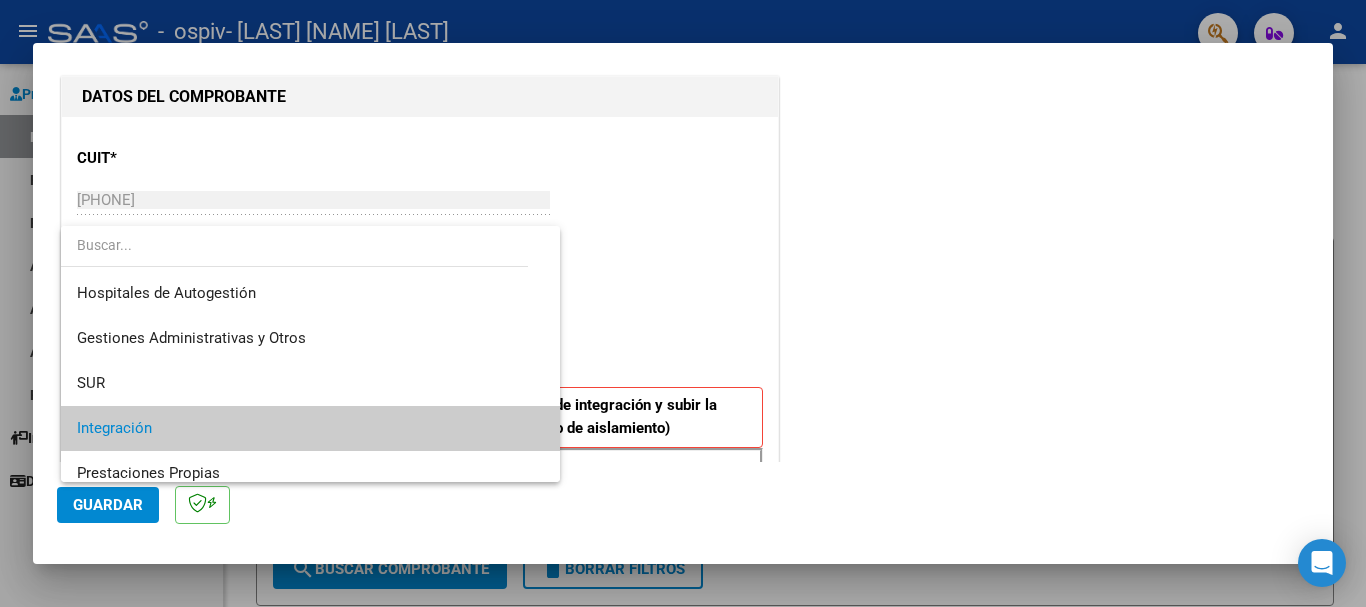 scroll, scrollTop: 75, scrollLeft: 0, axis: vertical 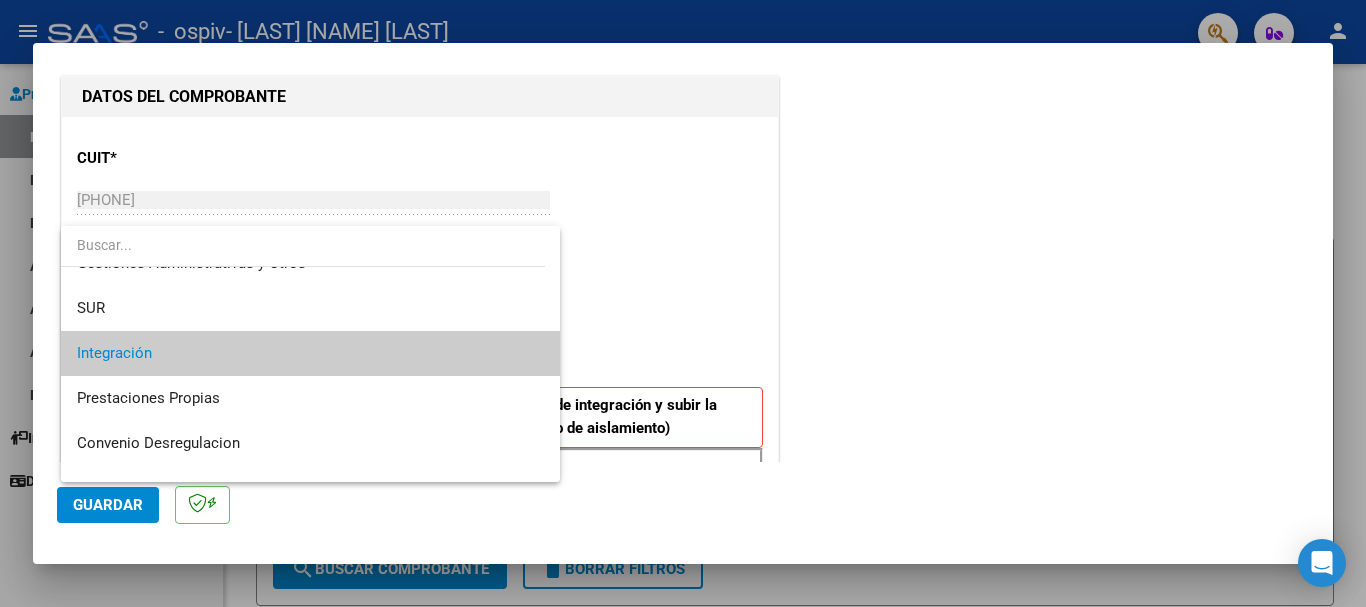 click at bounding box center [683, 303] 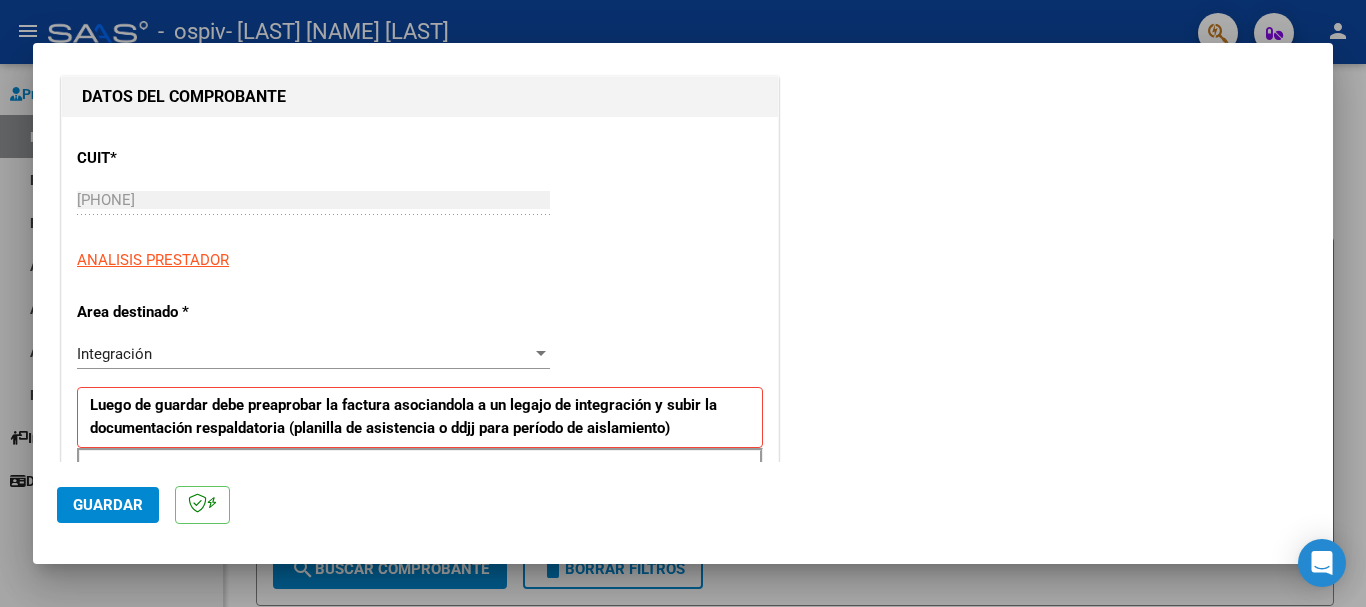 scroll, scrollTop: 400, scrollLeft: 0, axis: vertical 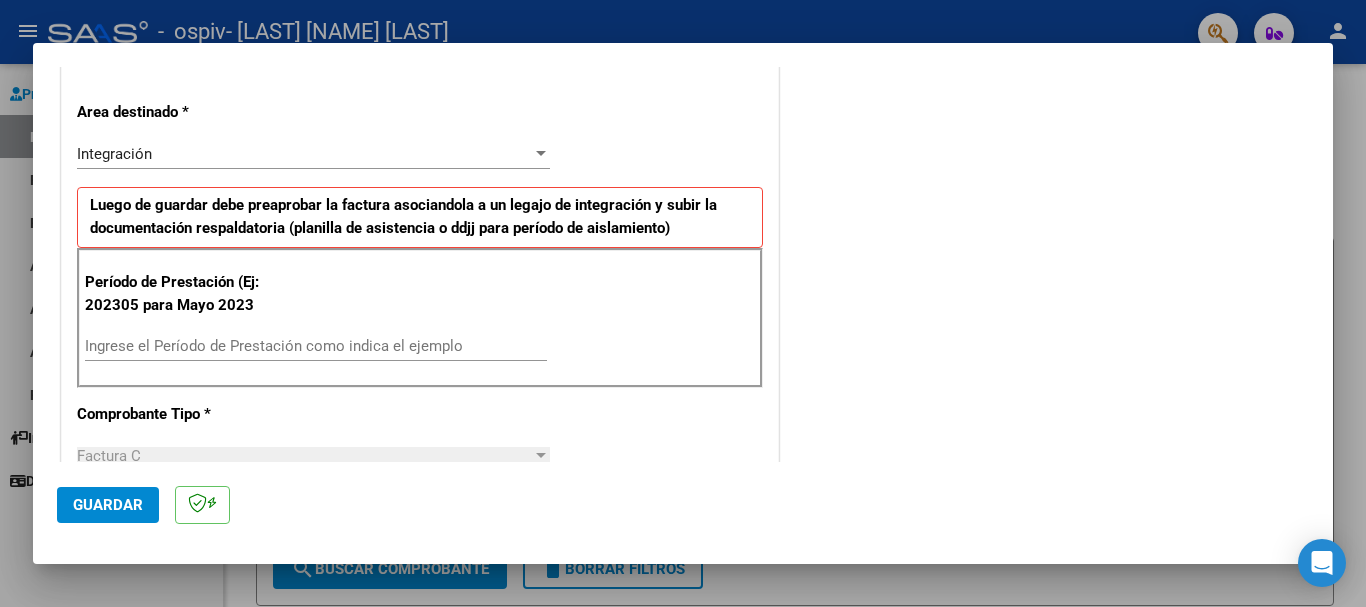 click on "Ingrese el Período de Prestación como indica el ejemplo" at bounding box center [316, 346] 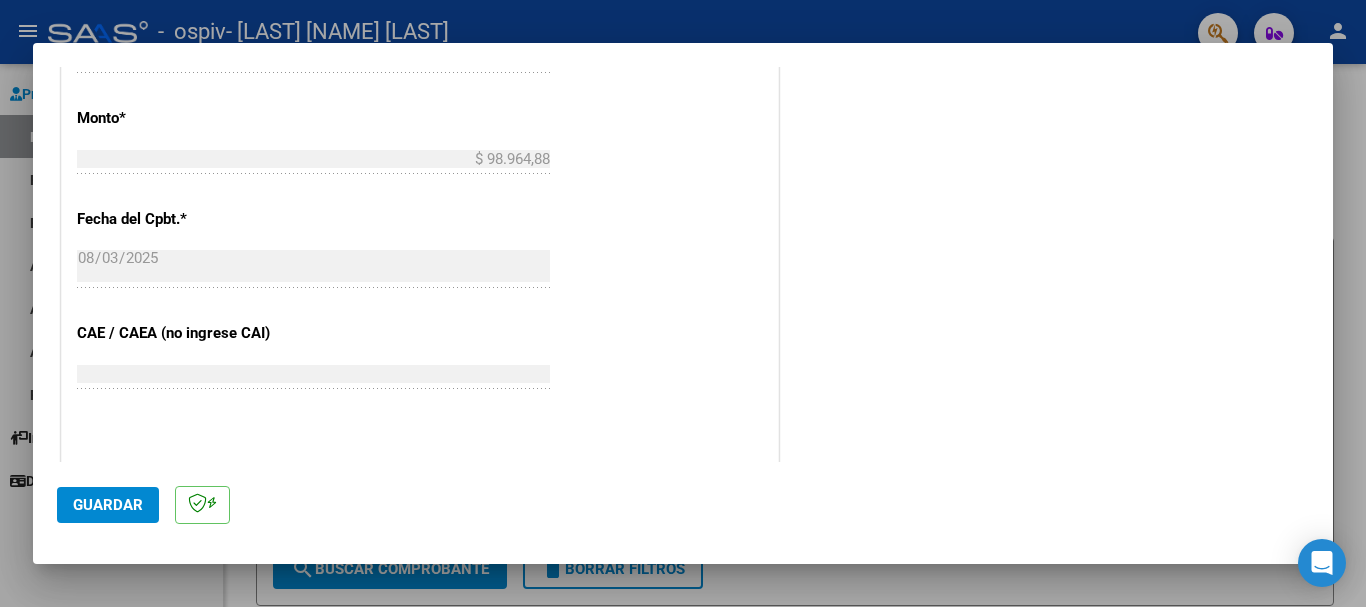scroll, scrollTop: 1200, scrollLeft: 0, axis: vertical 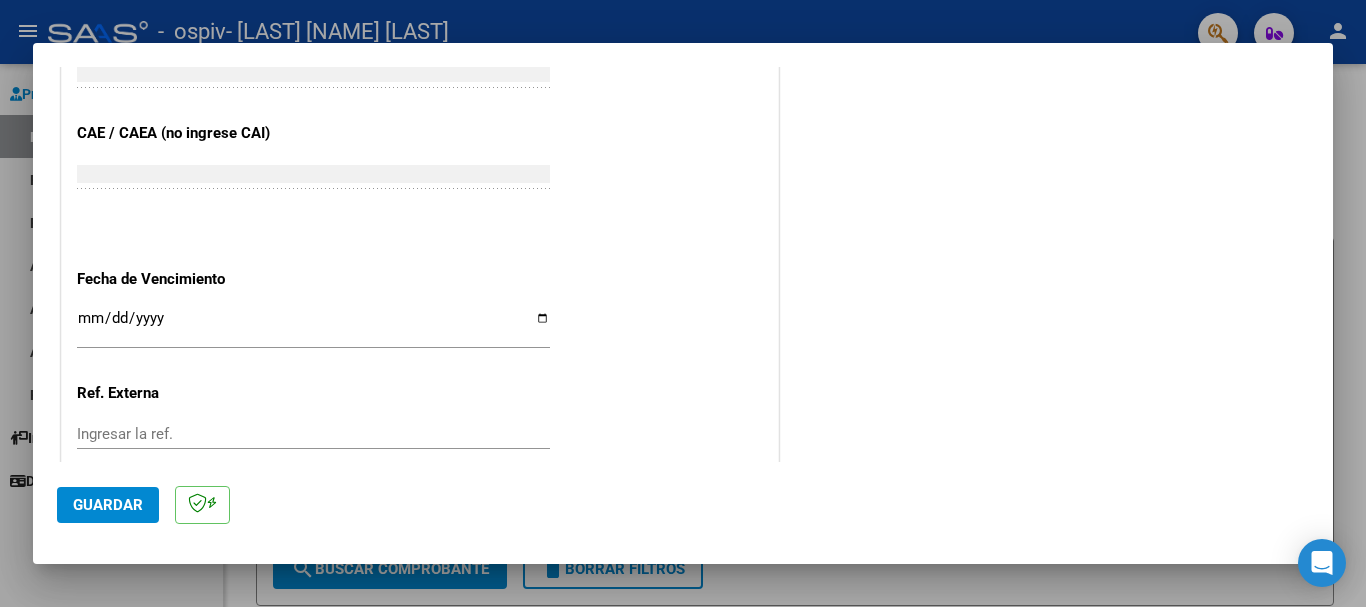type on "202507" 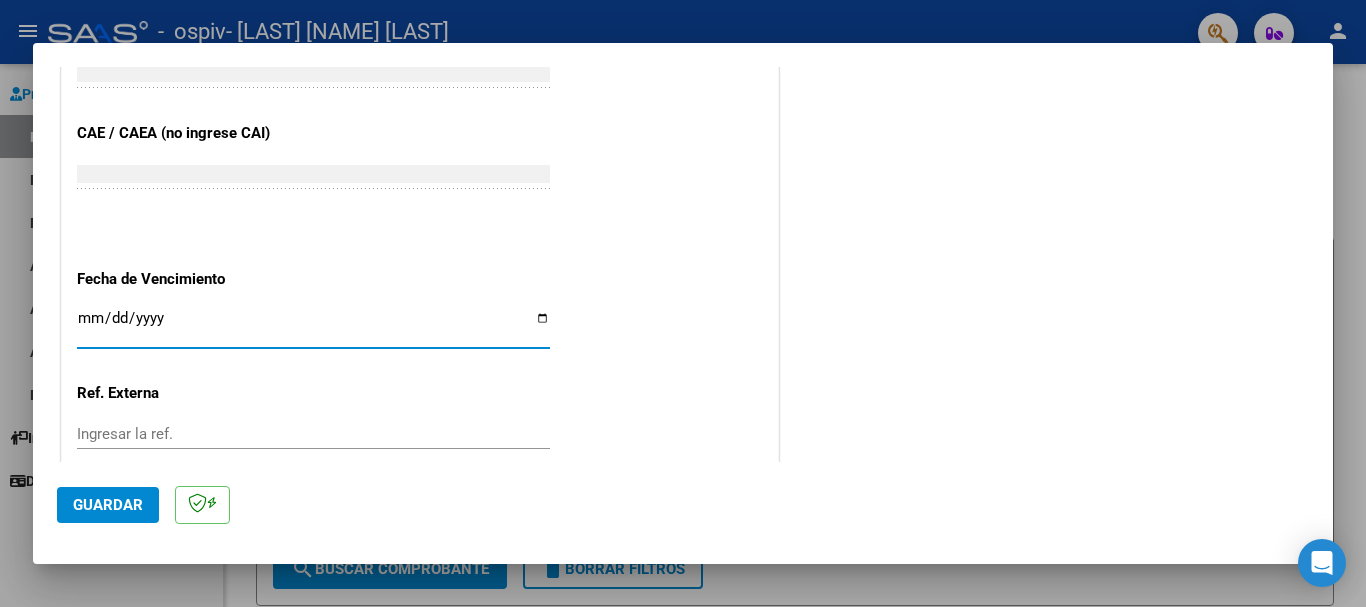 click on "Ingresar la fecha" at bounding box center (313, 326) 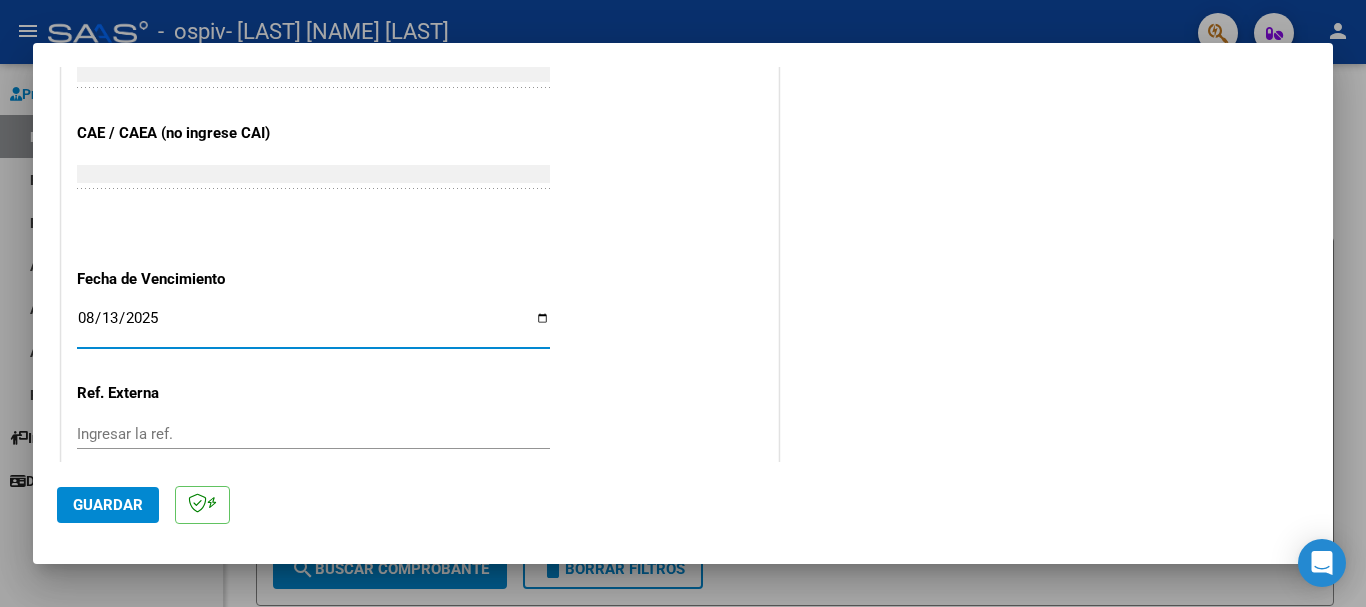 type on "2025-08-13" 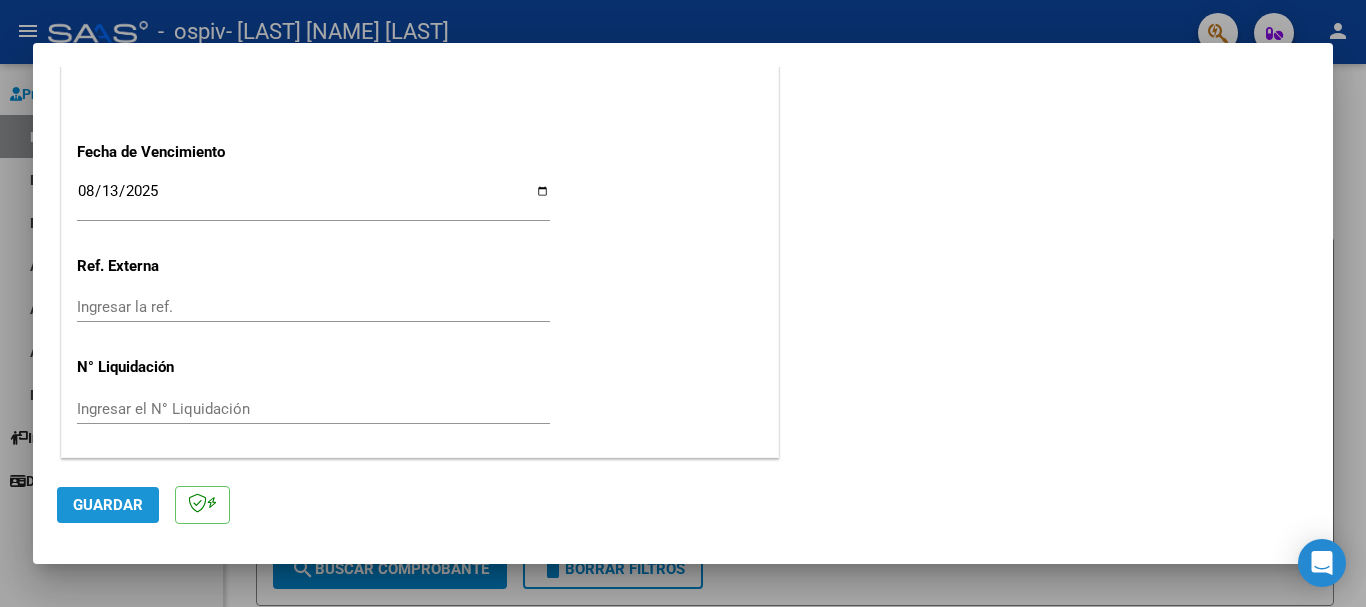 click on "Guardar" 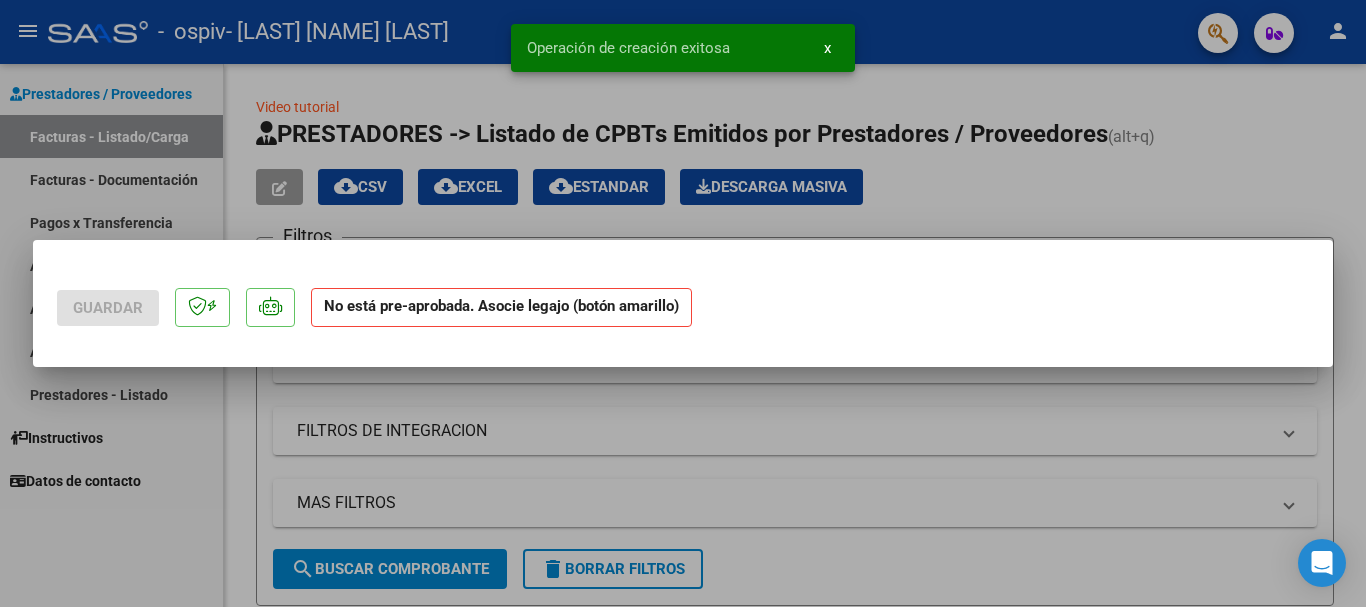 scroll, scrollTop: 0, scrollLeft: 0, axis: both 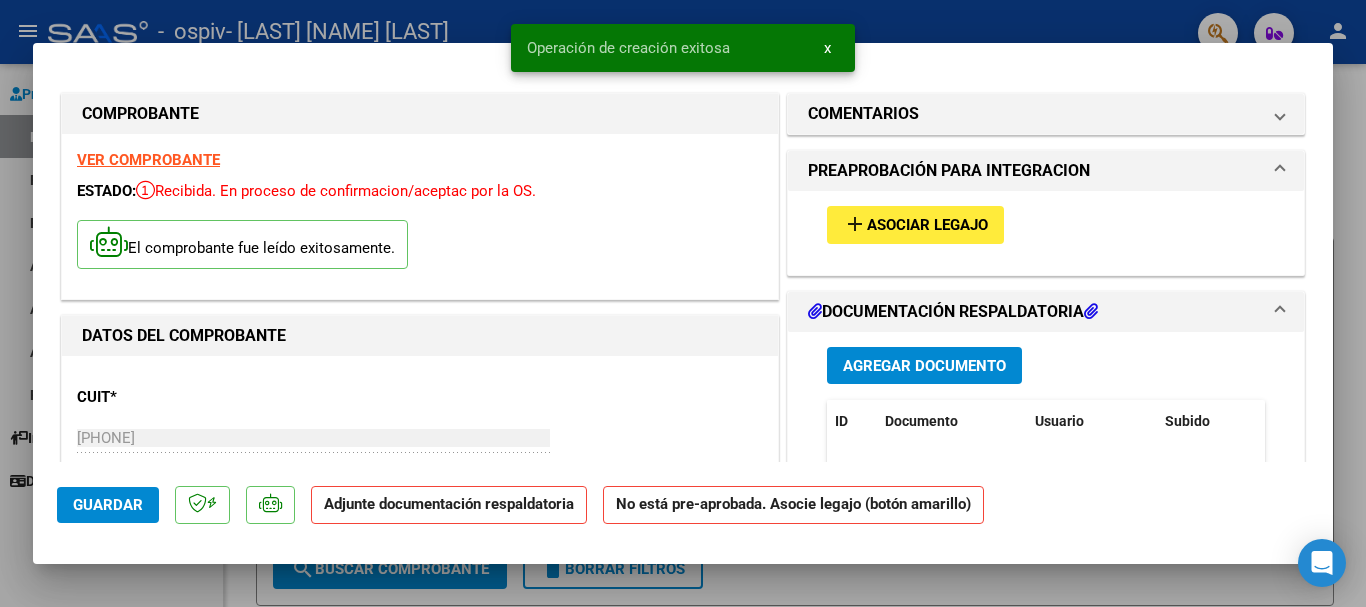 click on "Agregar Documento" at bounding box center (924, 366) 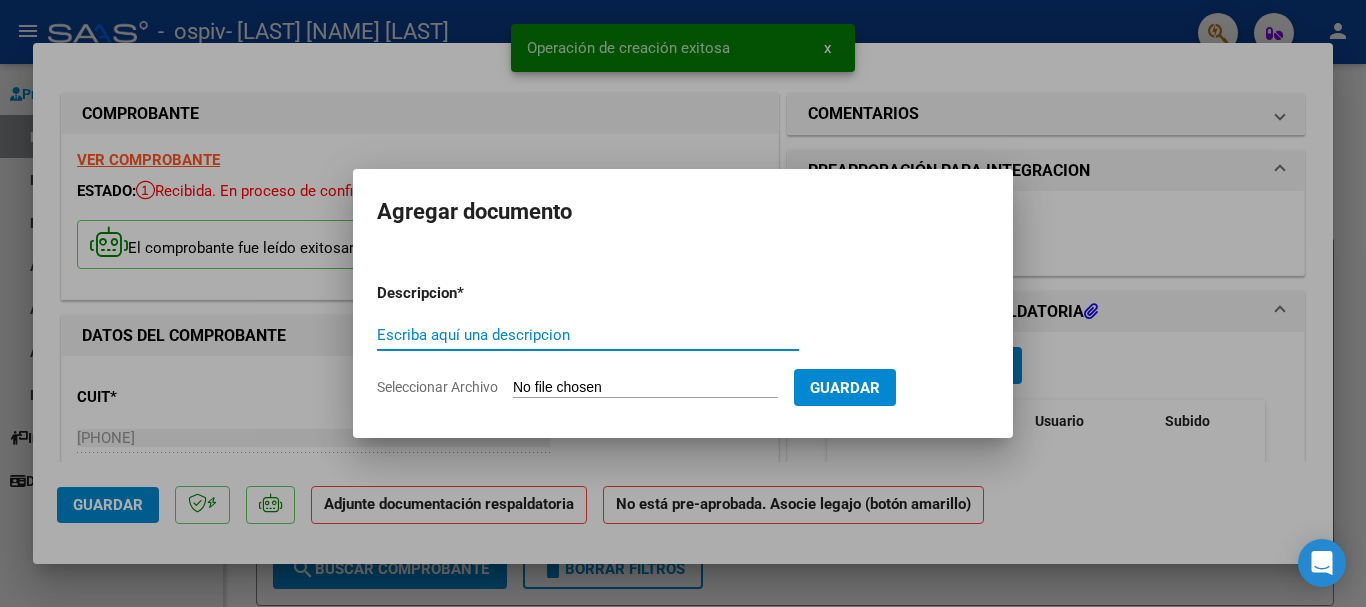 drag, startPoint x: 507, startPoint y: 339, endPoint x: 496, endPoint y: 347, distance: 13.601471 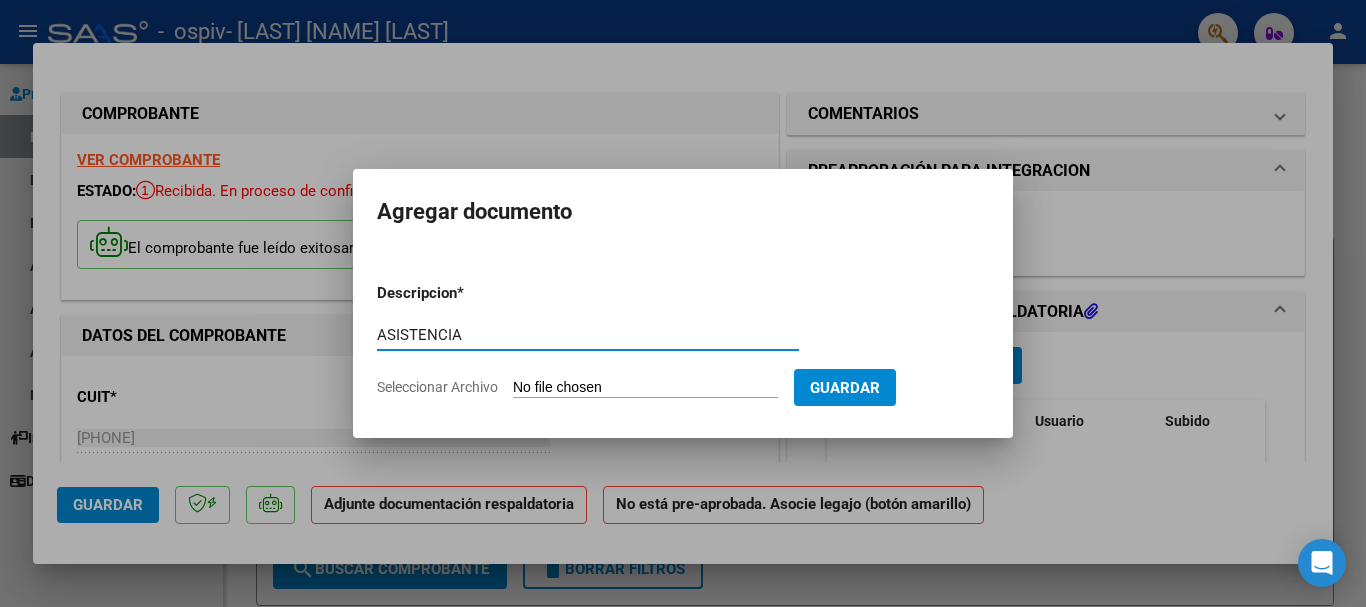 type on "ASISTENCIA" 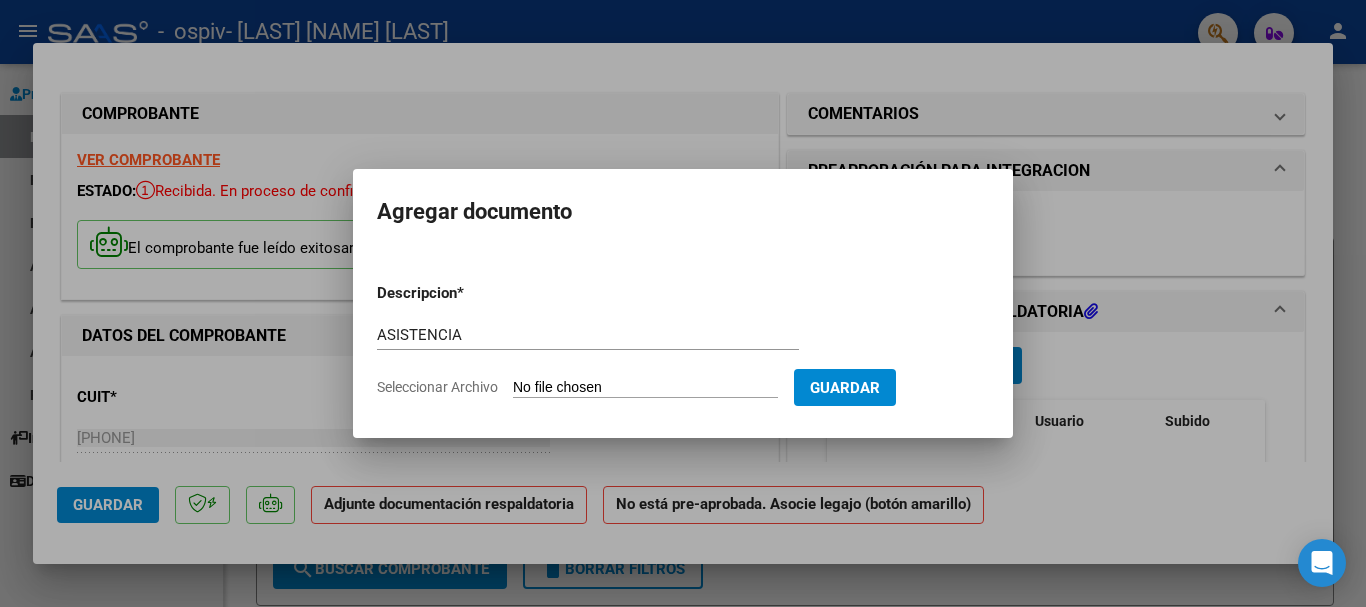 type on "C:\fakepath\ASISTENCIA  JOSUE ARRIETA ALFONSINA  JULIO 25.pdf" 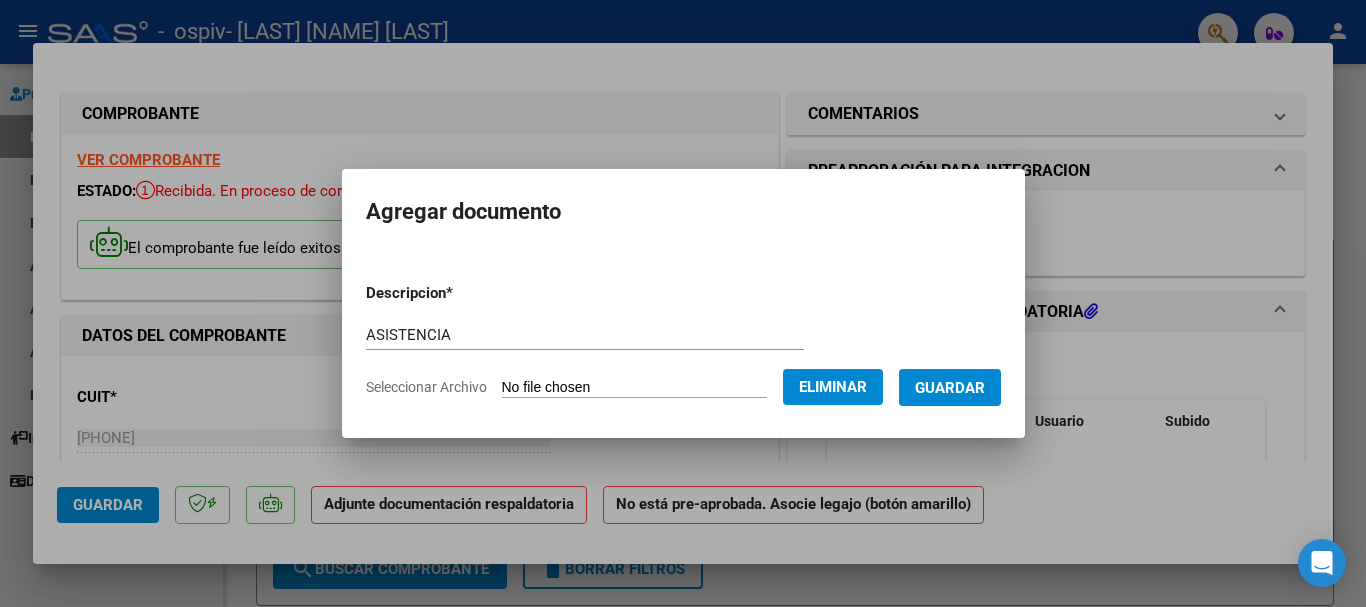 click on "Guardar" at bounding box center (950, 388) 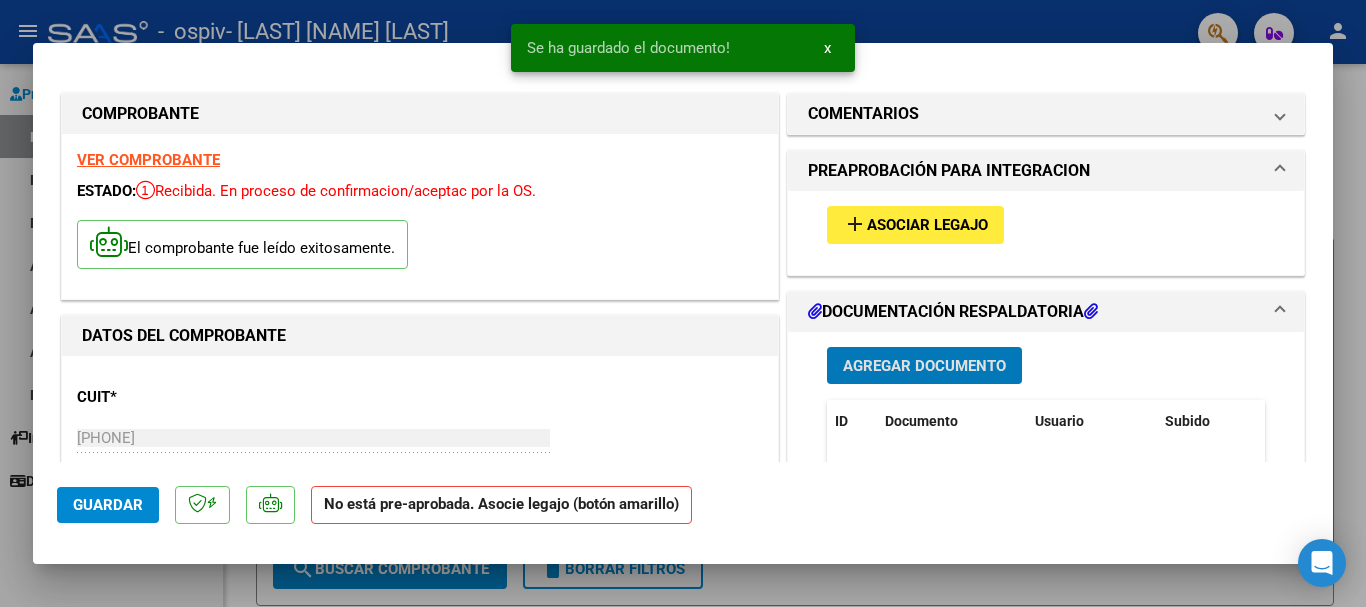 click on "Agregar Documento" at bounding box center (924, 366) 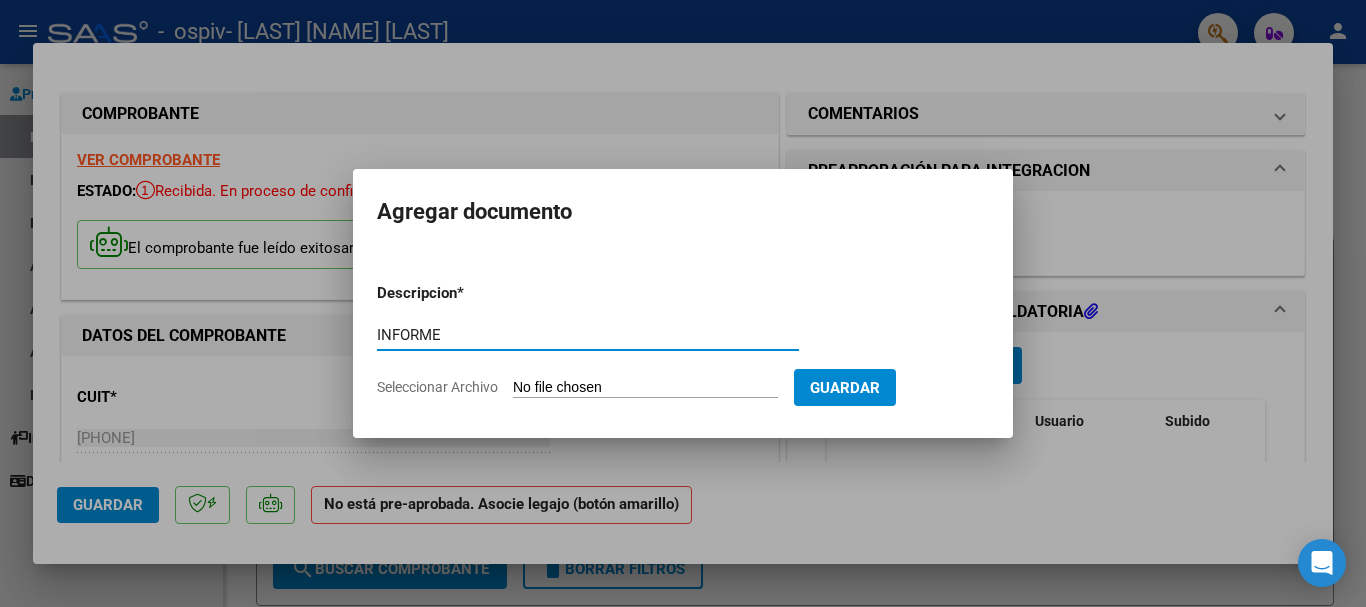 type on "INFORME" 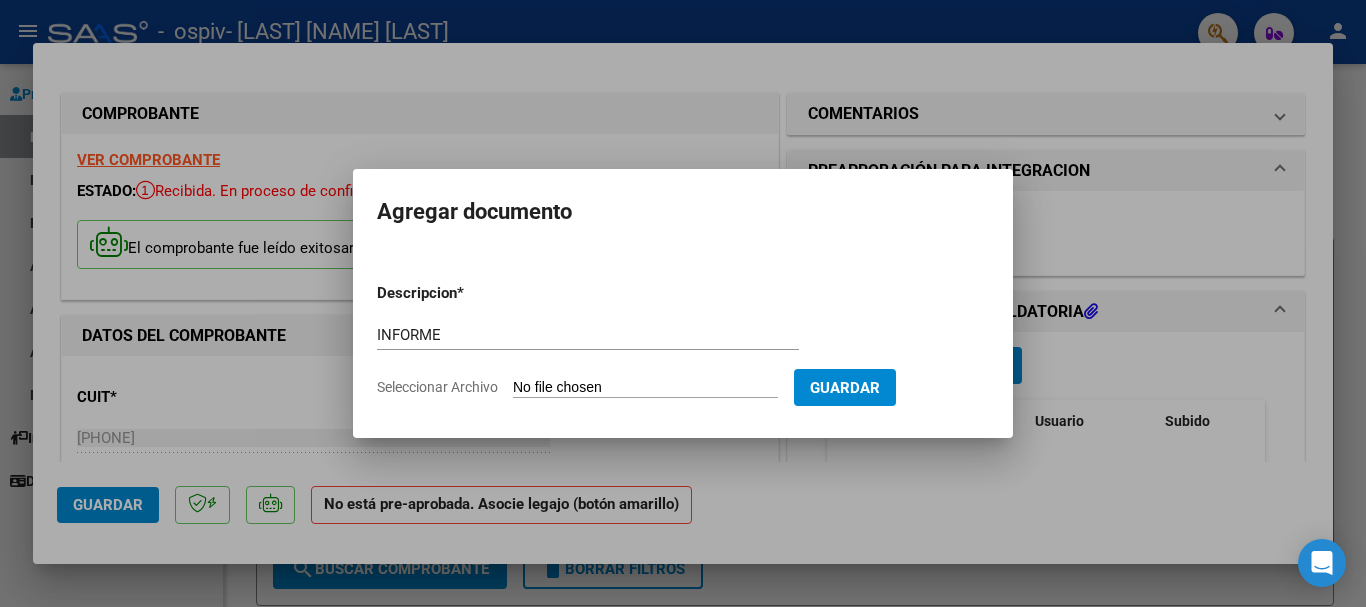 click on "Seleccionar Archivo" at bounding box center (645, 388) 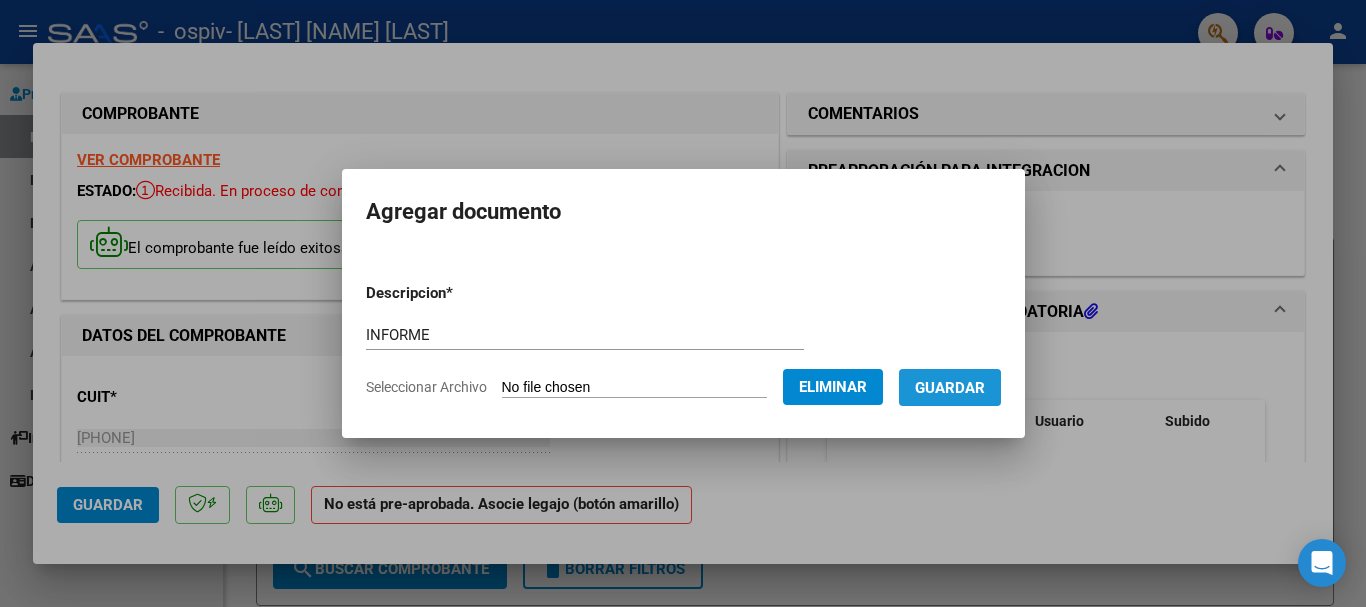 click on "Guardar" at bounding box center (950, 388) 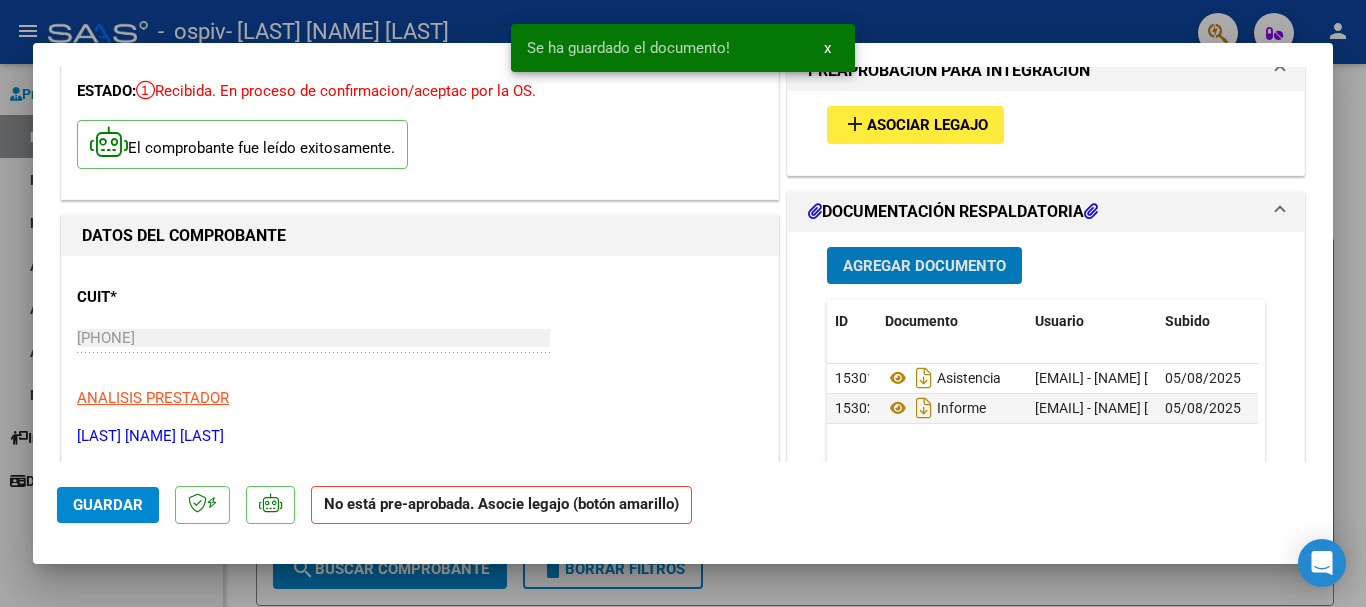 scroll, scrollTop: 0, scrollLeft: 0, axis: both 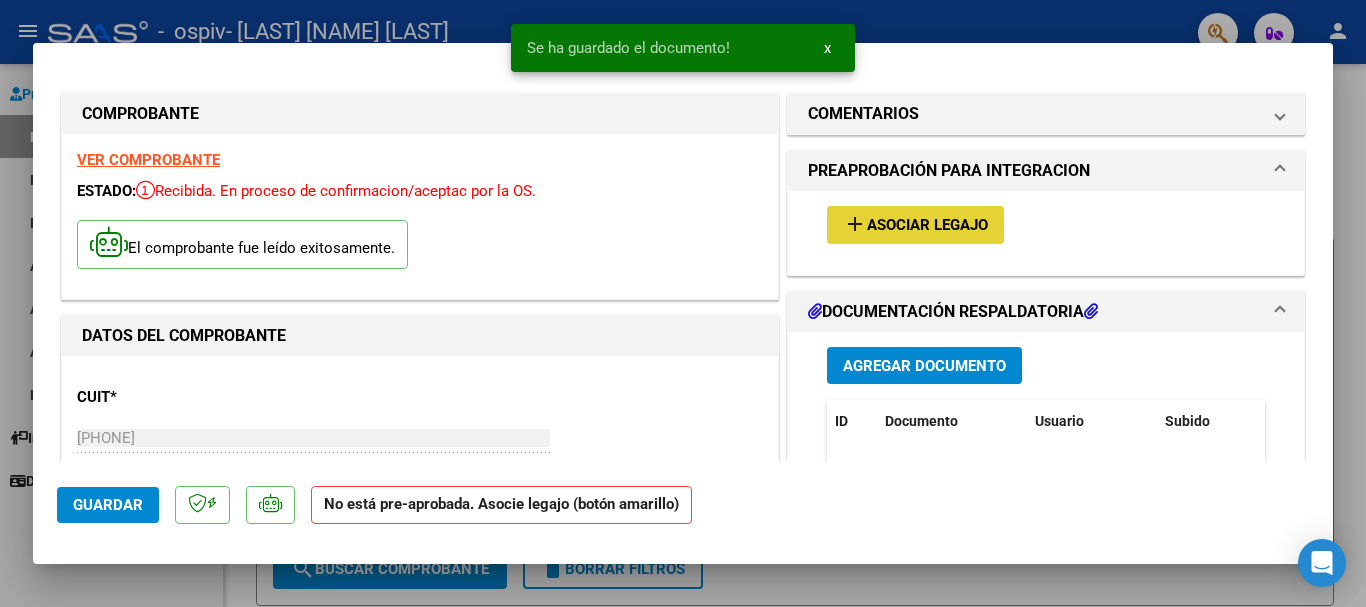click on "Asociar Legajo" at bounding box center (927, 226) 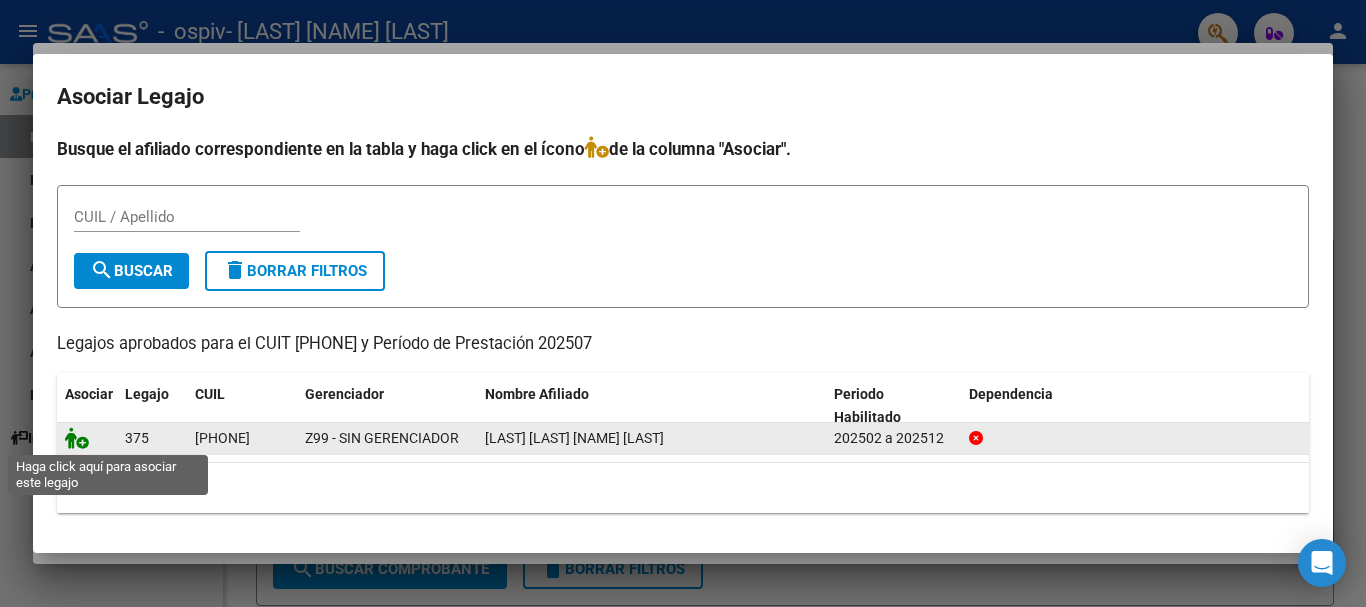 click 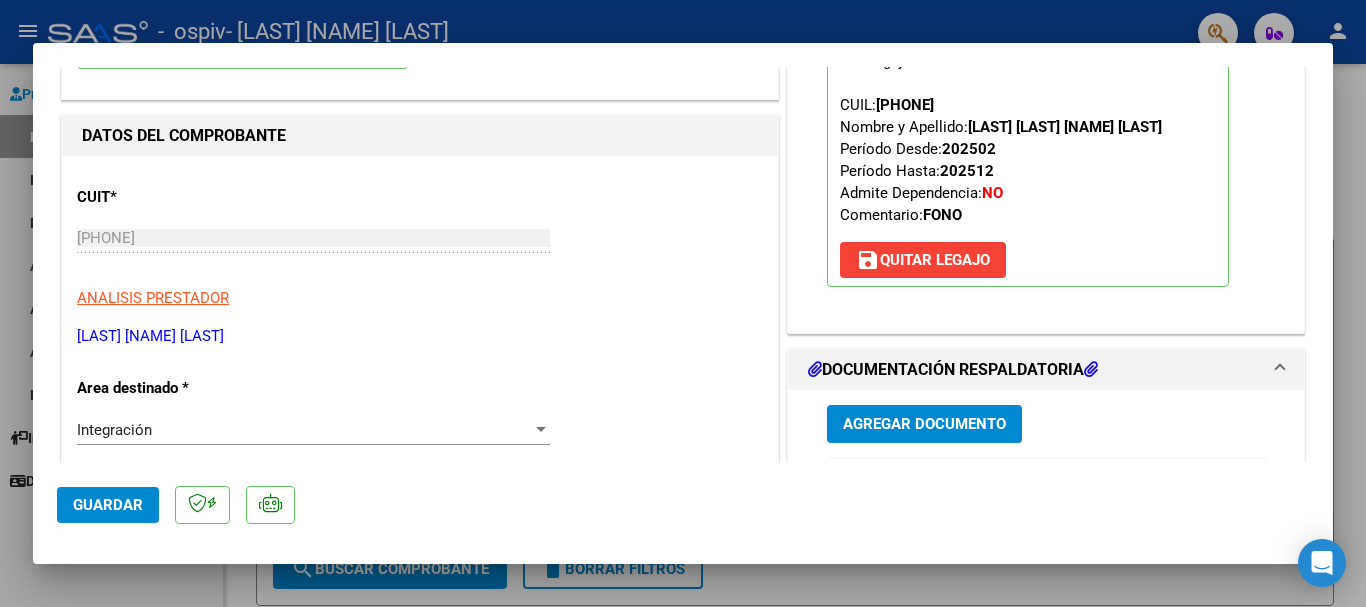 scroll, scrollTop: 500, scrollLeft: 0, axis: vertical 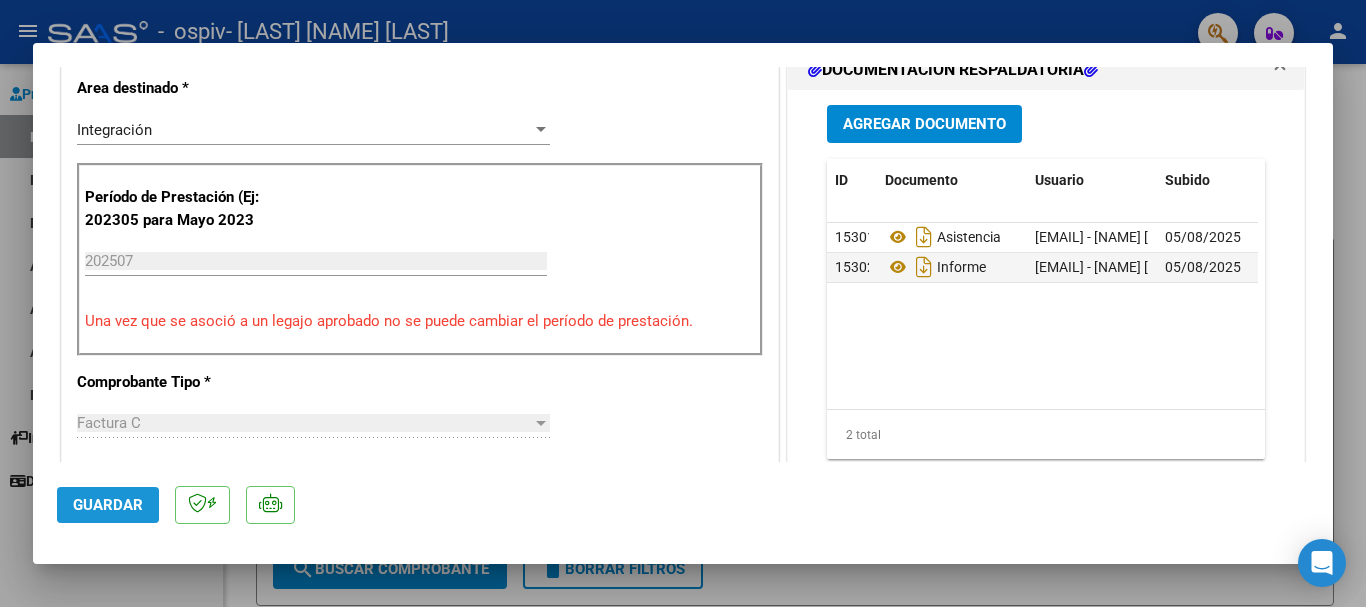 click on "Guardar" 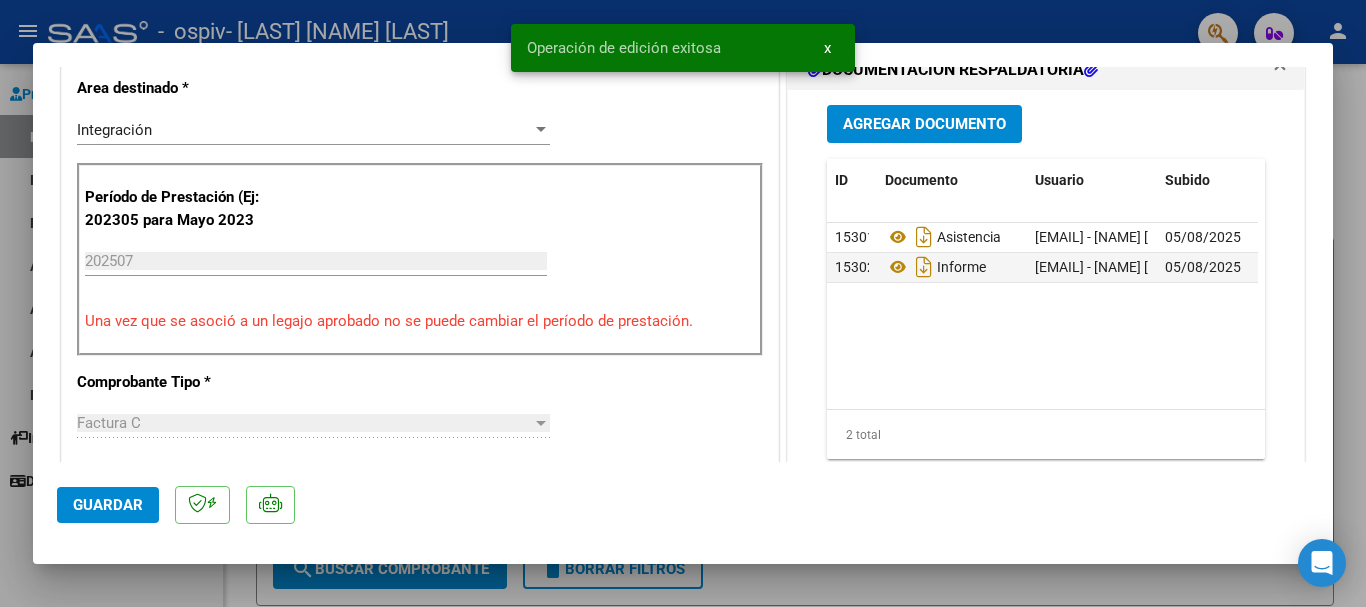 click on "Agregar Documento" at bounding box center [924, 125] 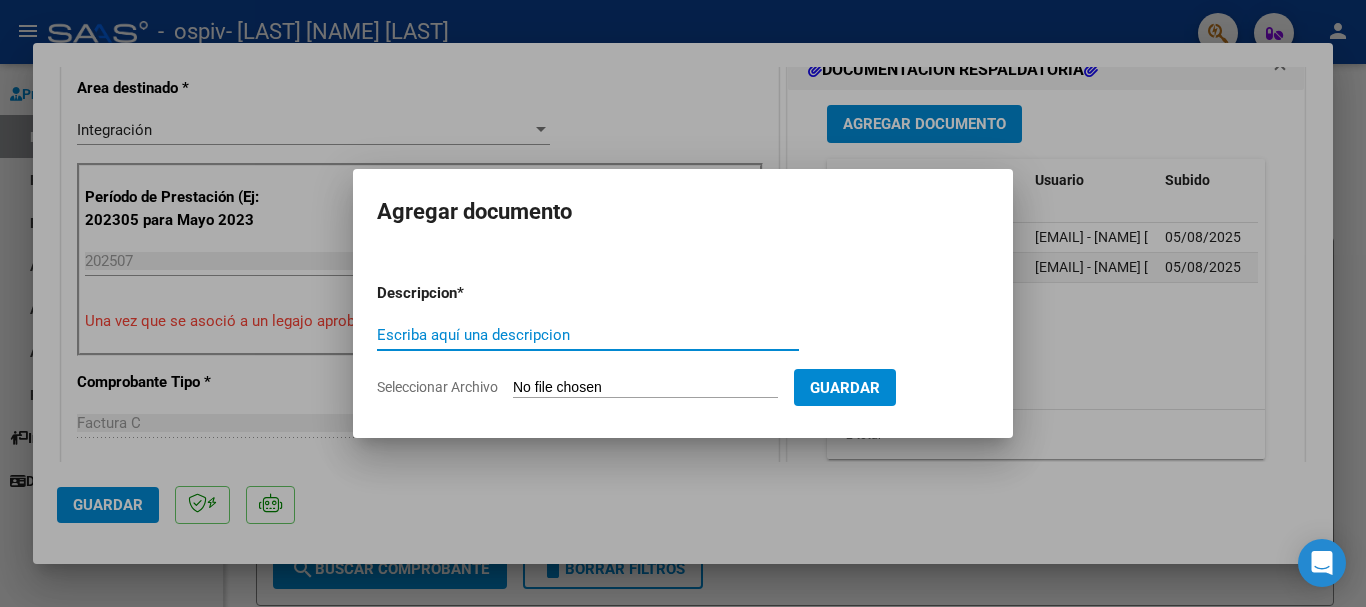 click on "Escriba aquí una descripcion" at bounding box center [588, 335] 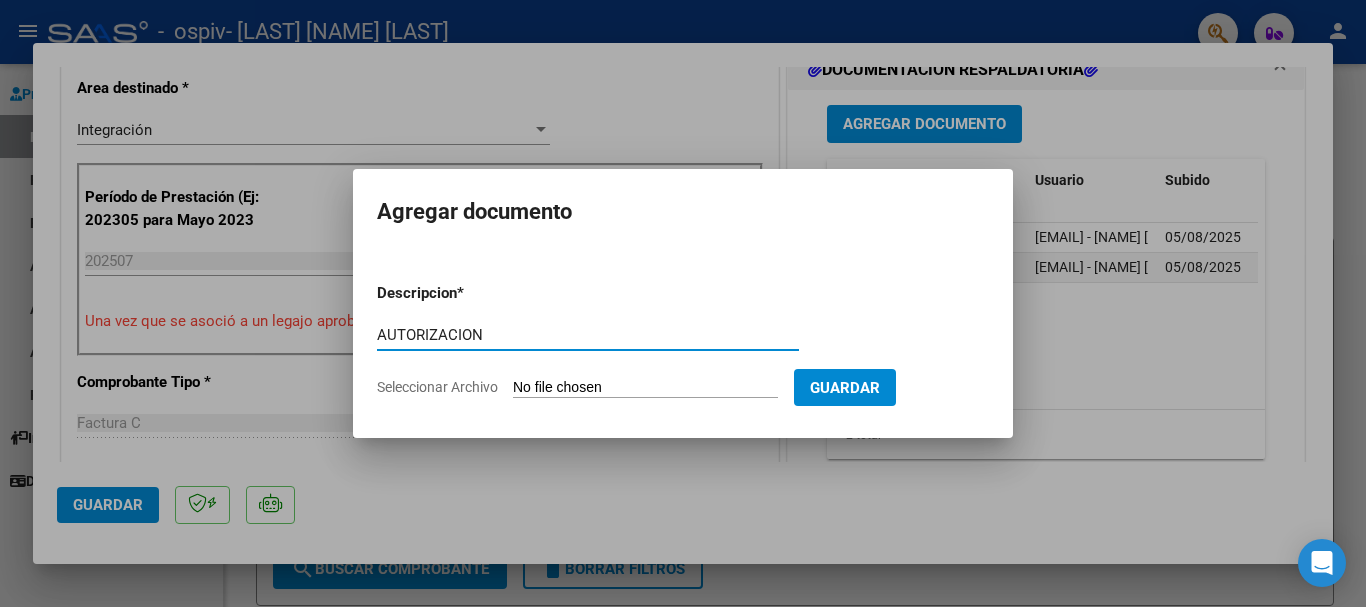 type on "AUTORIZACION" 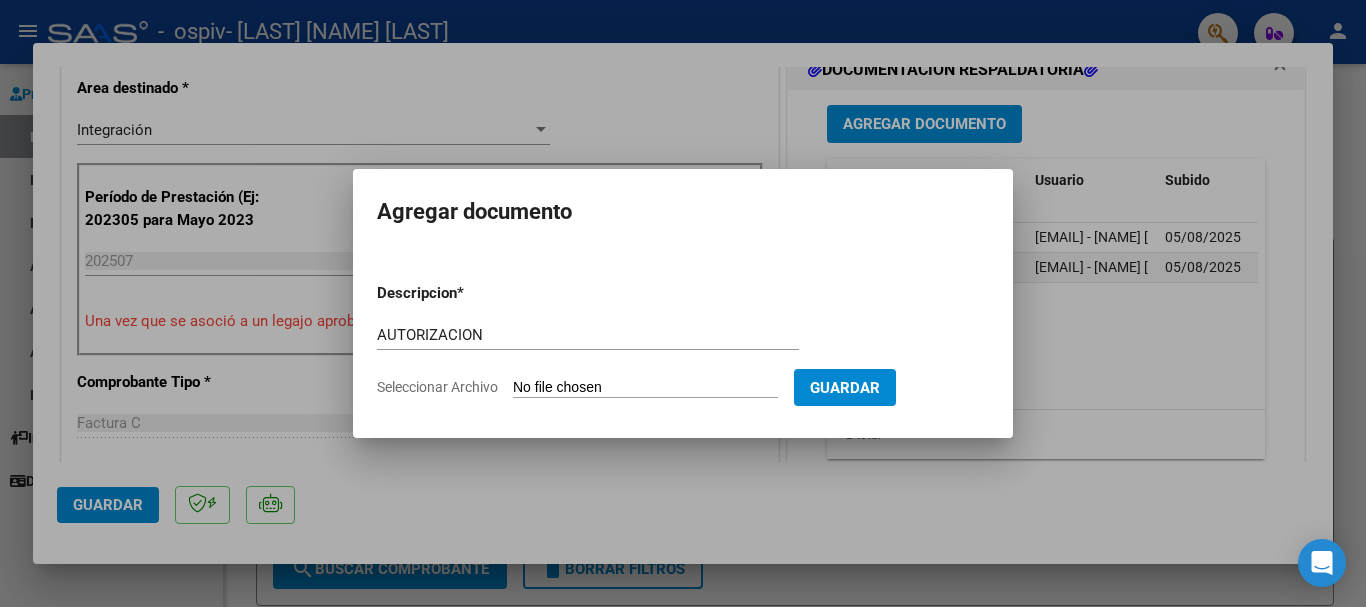 click on "Seleccionar Archivo" at bounding box center (645, 388) 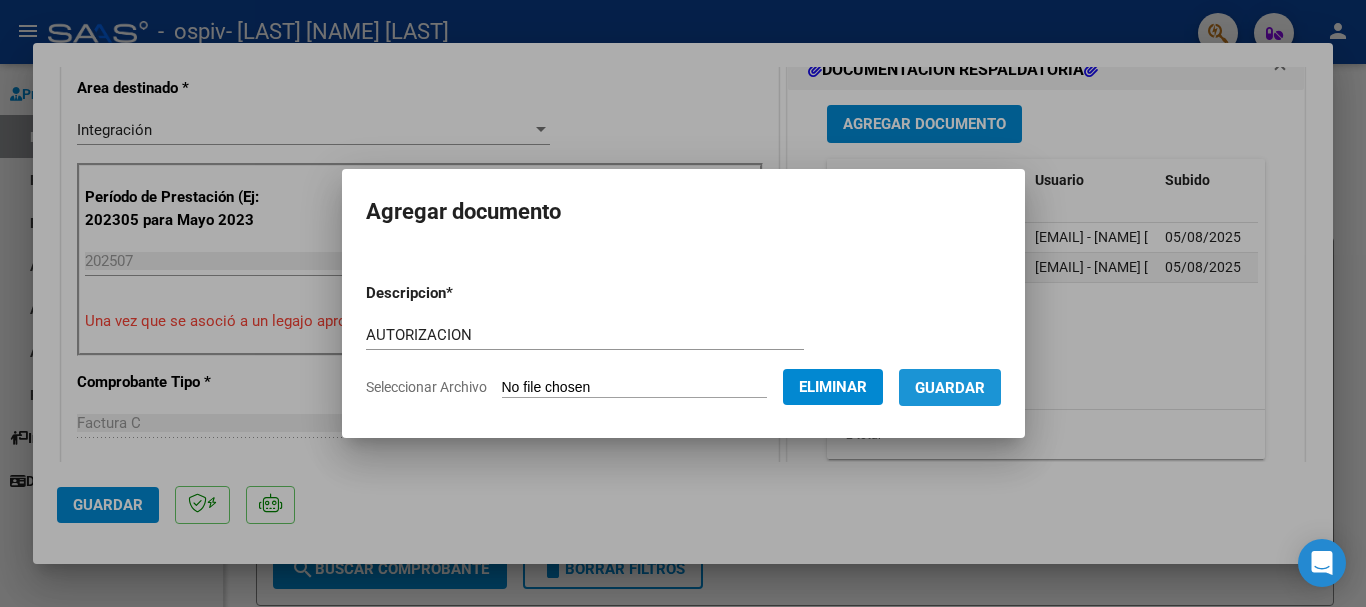 click on "Guardar" at bounding box center (950, 387) 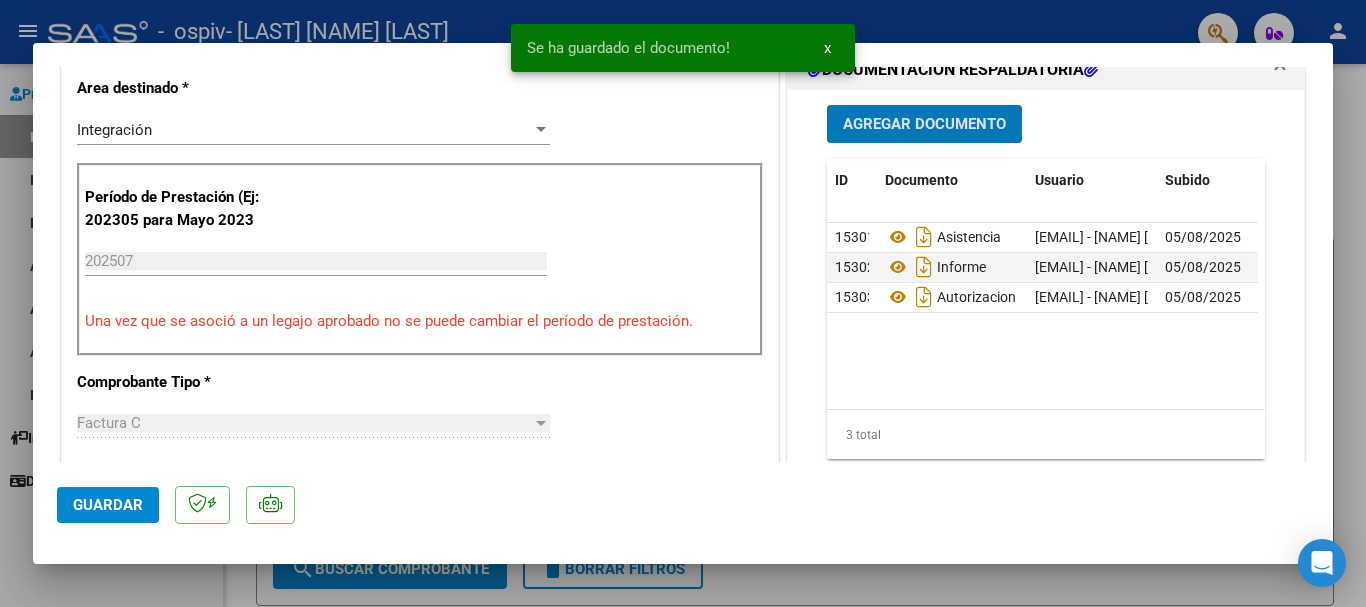 click on "x" at bounding box center (827, 48) 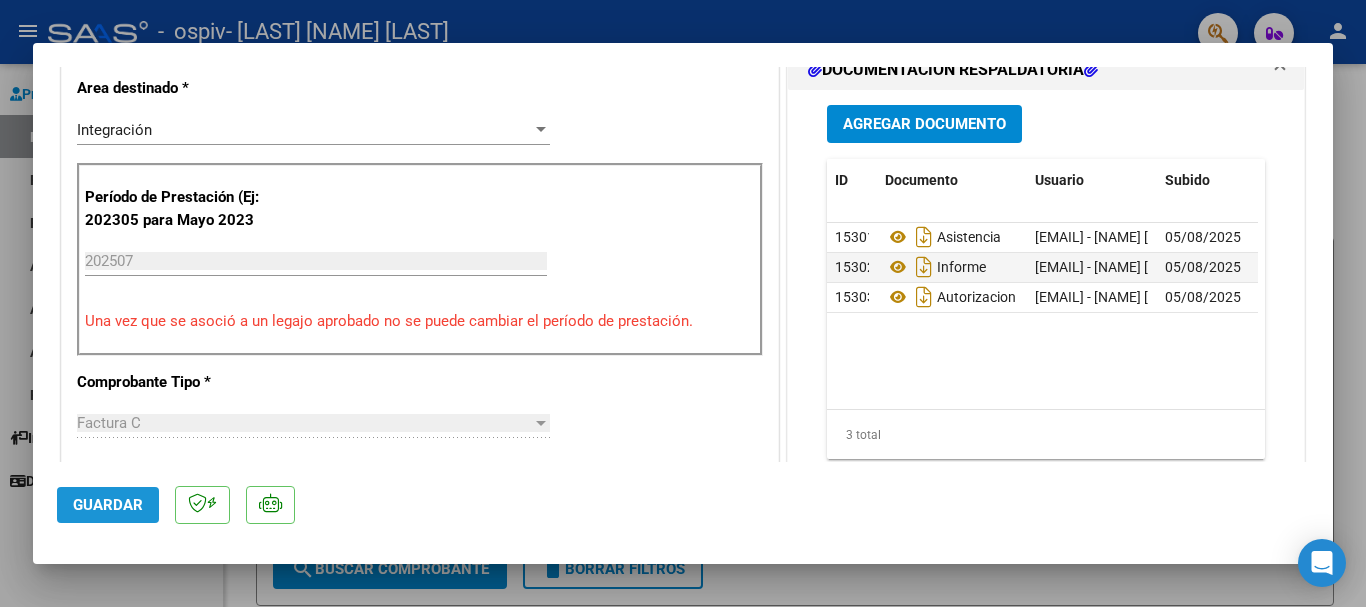 click on "Guardar" 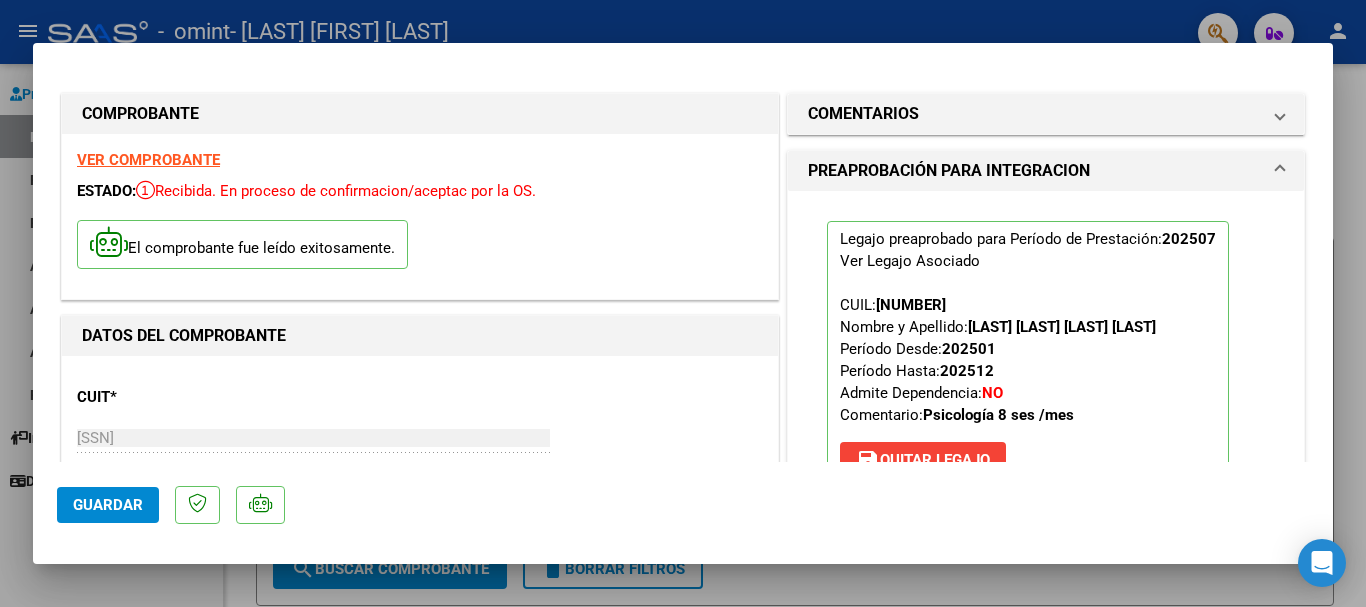 scroll, scrollTop: 0, scrollLeft: 0, axis: both 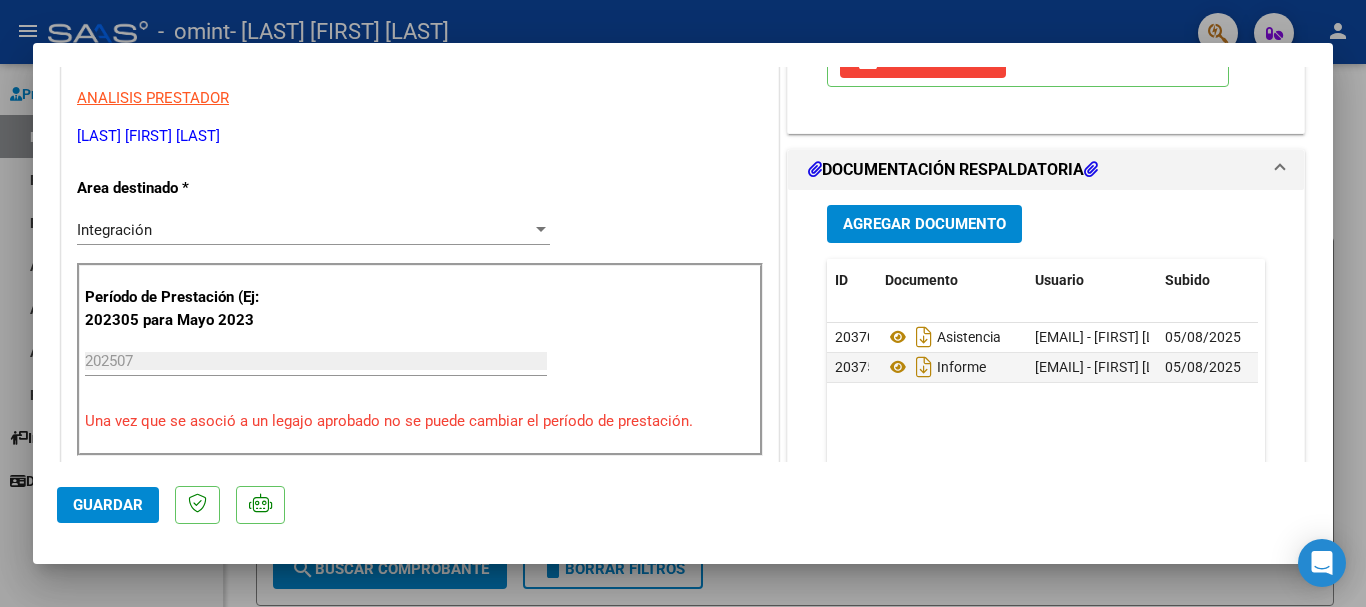 click on "Guardar" 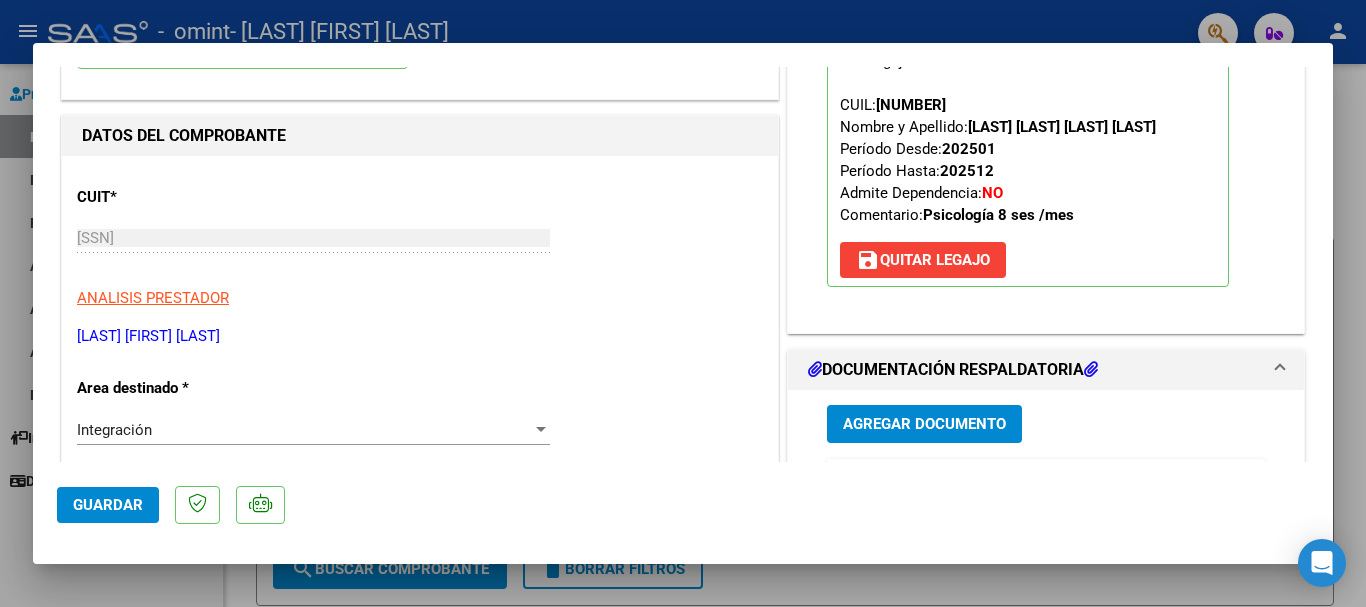 scroll, scrollTop: 0, scrollLeft: 0, axis: both 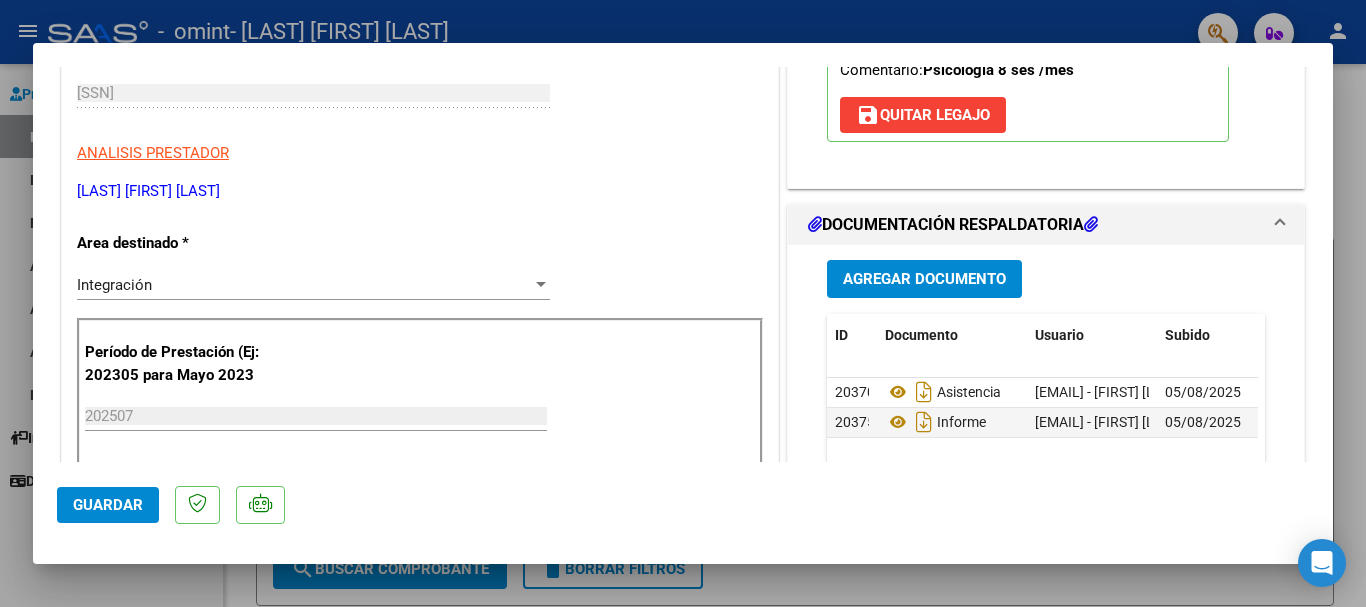 click at bounding box center (683, 303) 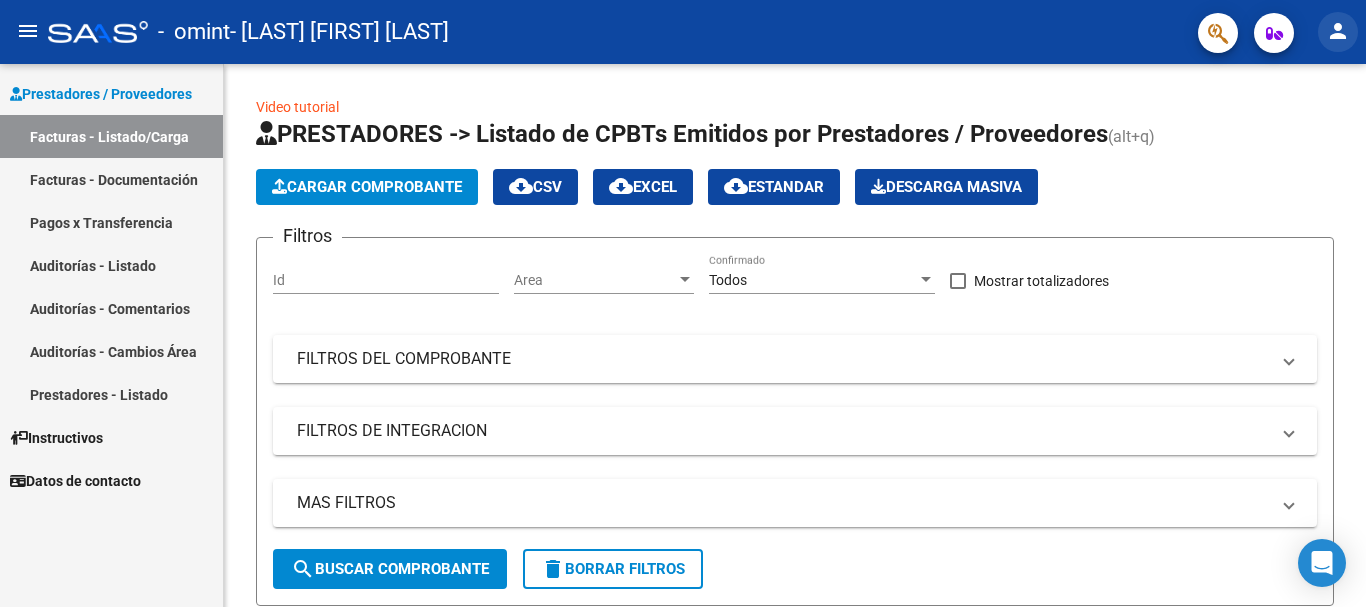 click on "person" 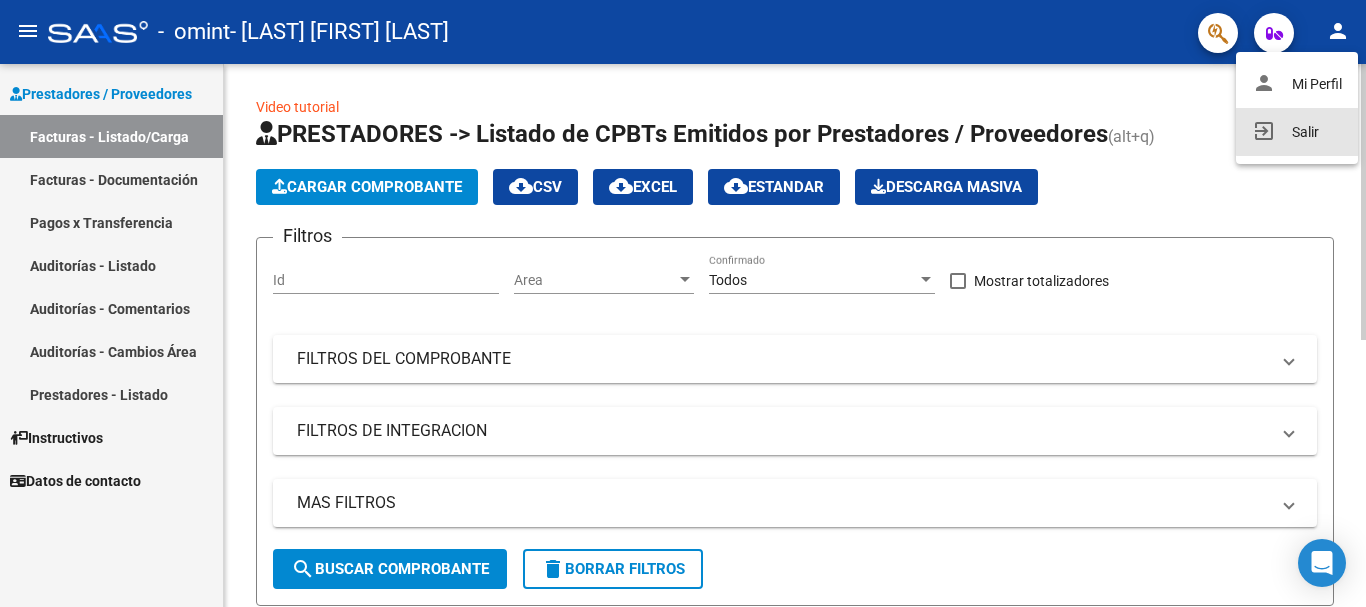 click on "exit_to_app  Salir" at bounding box center (1297, 132) 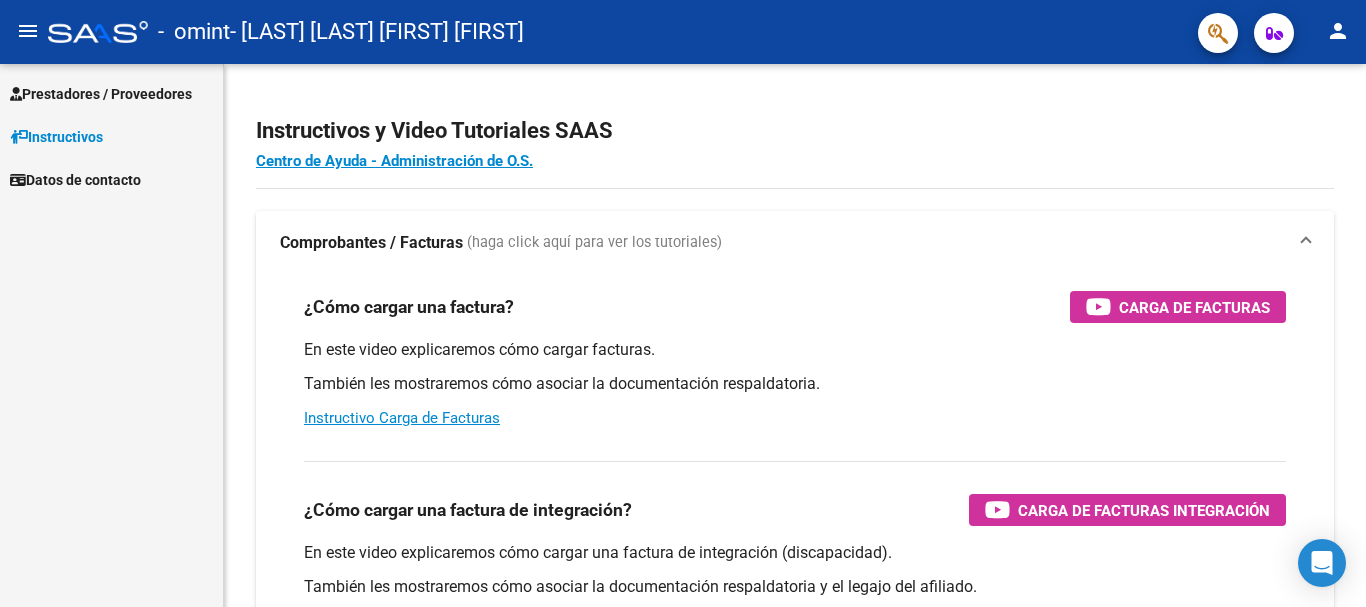 scroll, scrollTop: 0, scrollLeft: 0, axis: both 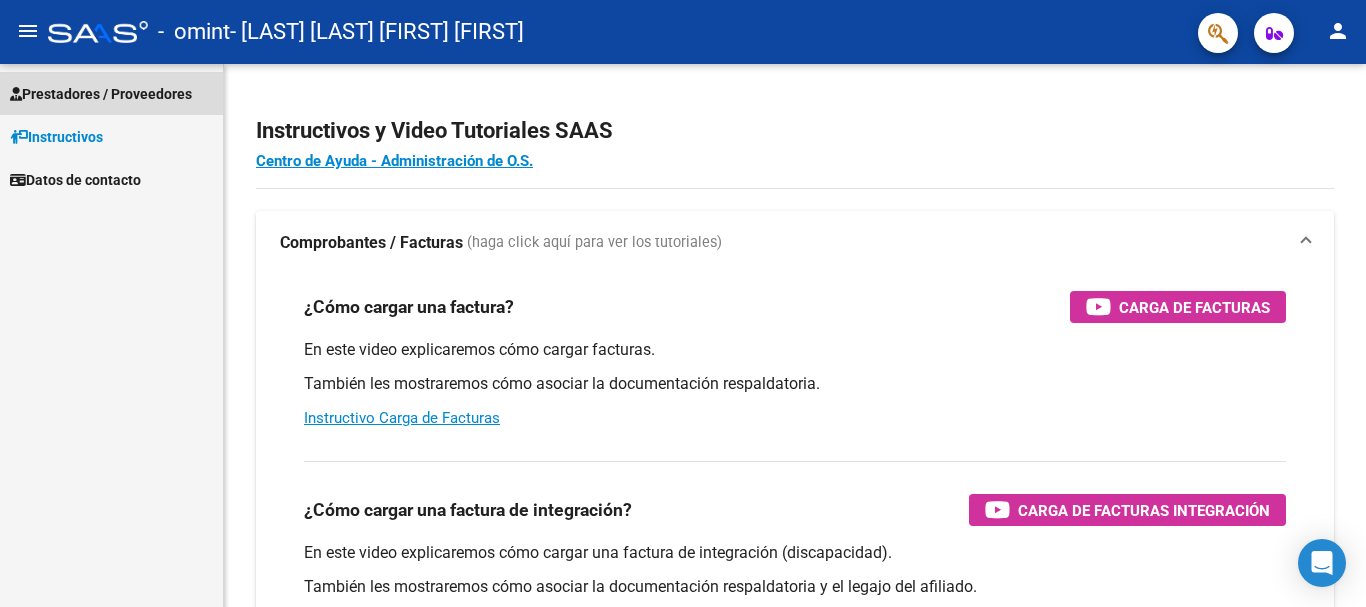 click on "Prestadores / Proveedores" at bounding box center [101, 94] 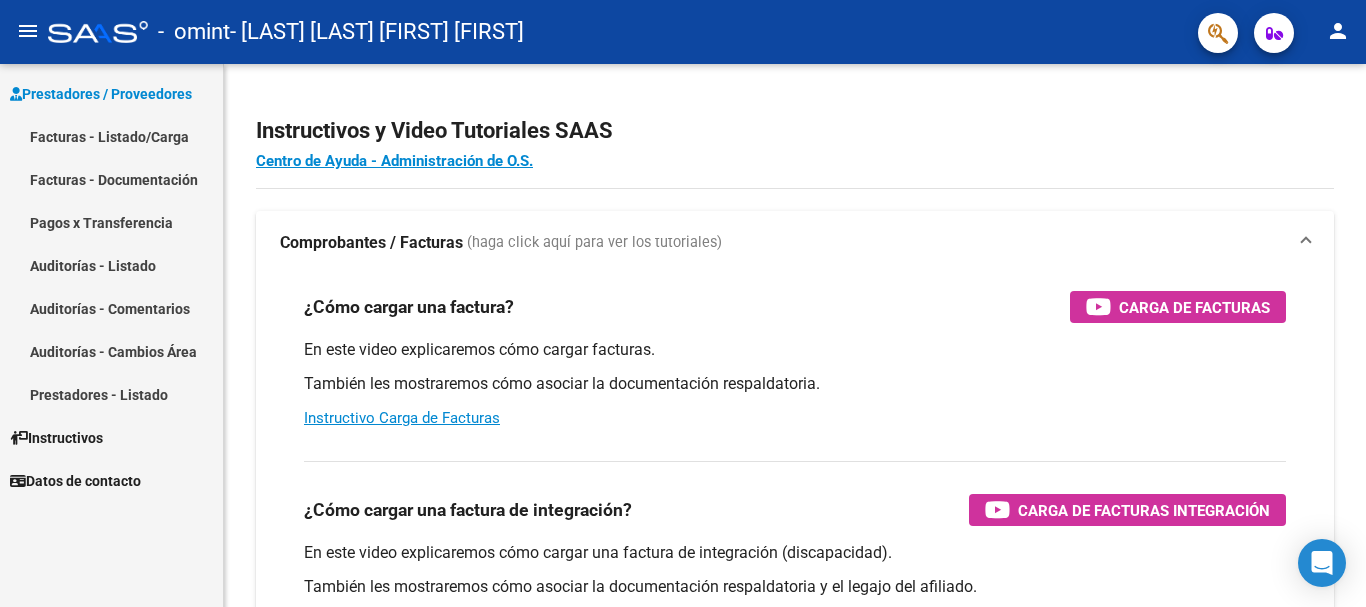 click on "Facturas - Listado/Carga" at bounding box center (111, 136) 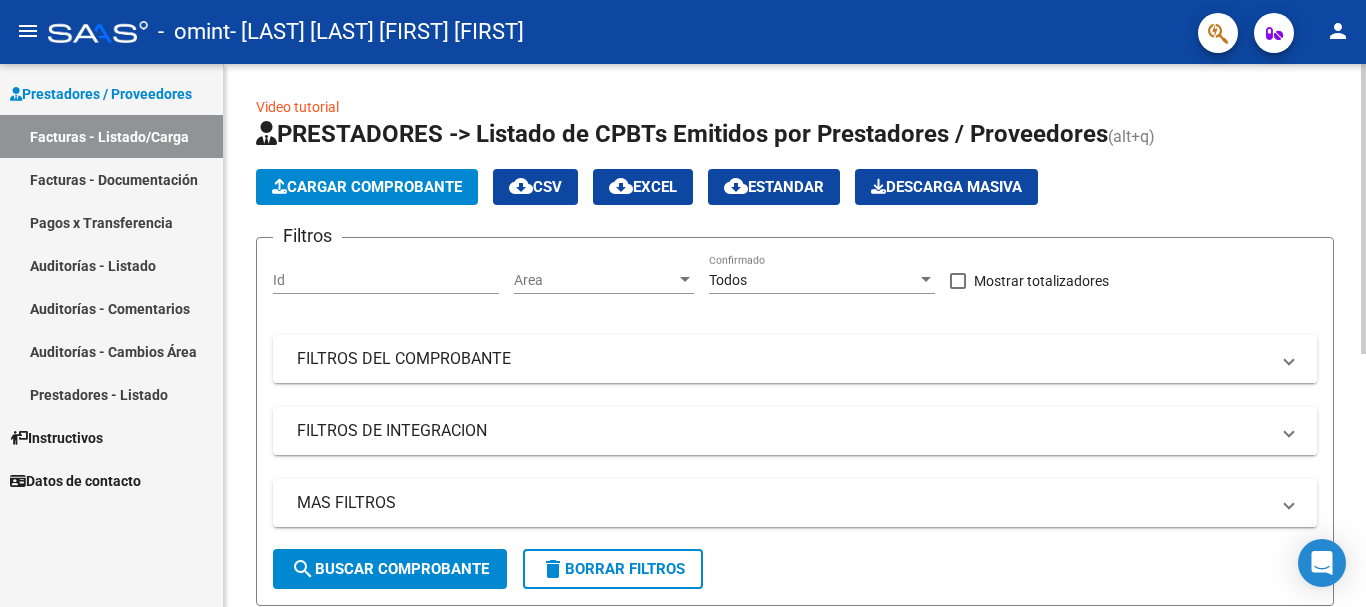 click on "Cargar Comprobante" 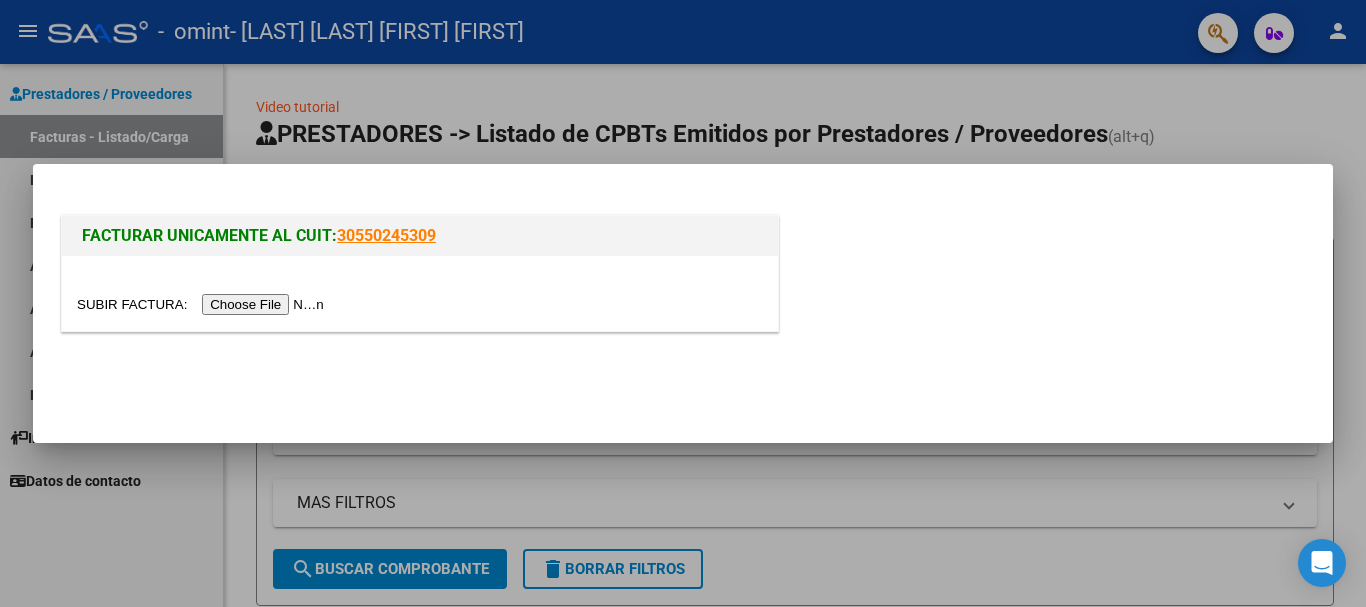 click at bounding box center (203, 304) 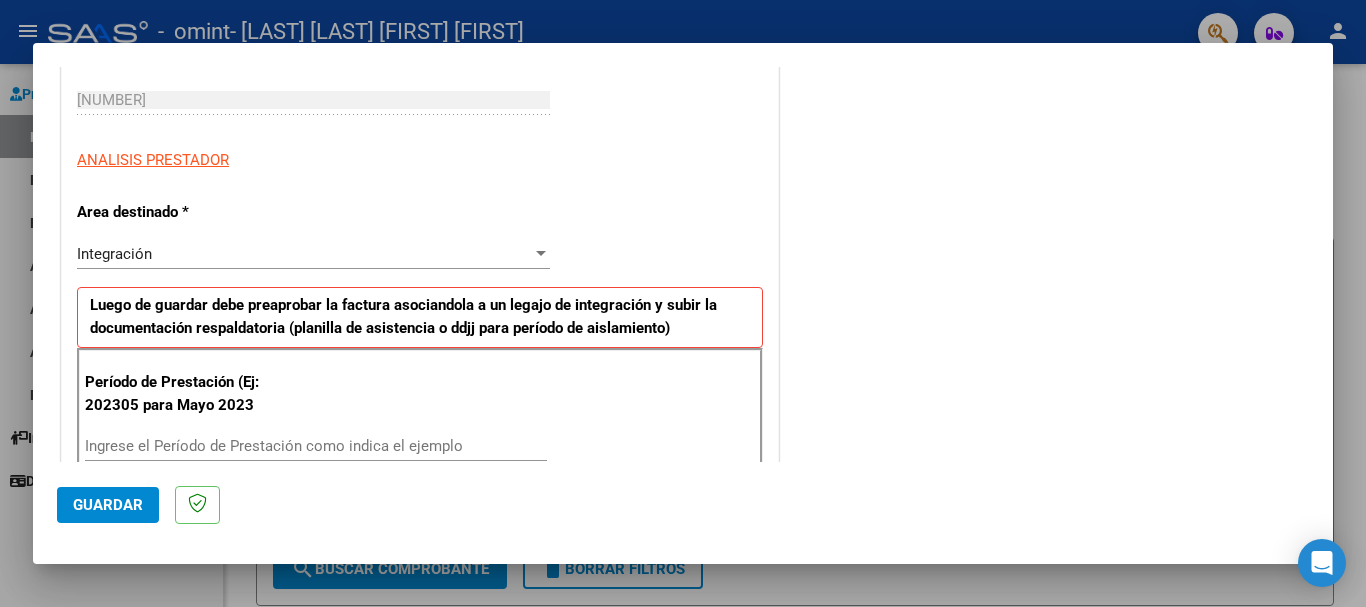 scroll, scrollTop: 500, scrollLeft: 0, axis: vertical 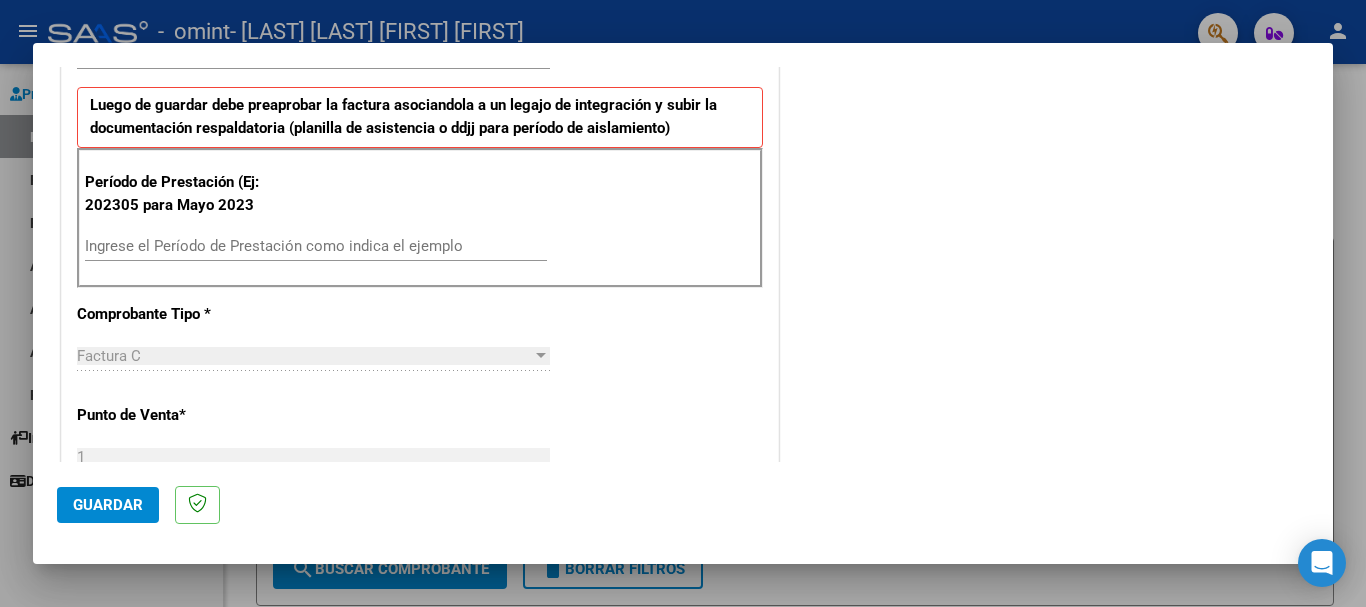 click on "Ingrese el Período de Prestación como indica el ejemplo" at bounding box center [316, 246] 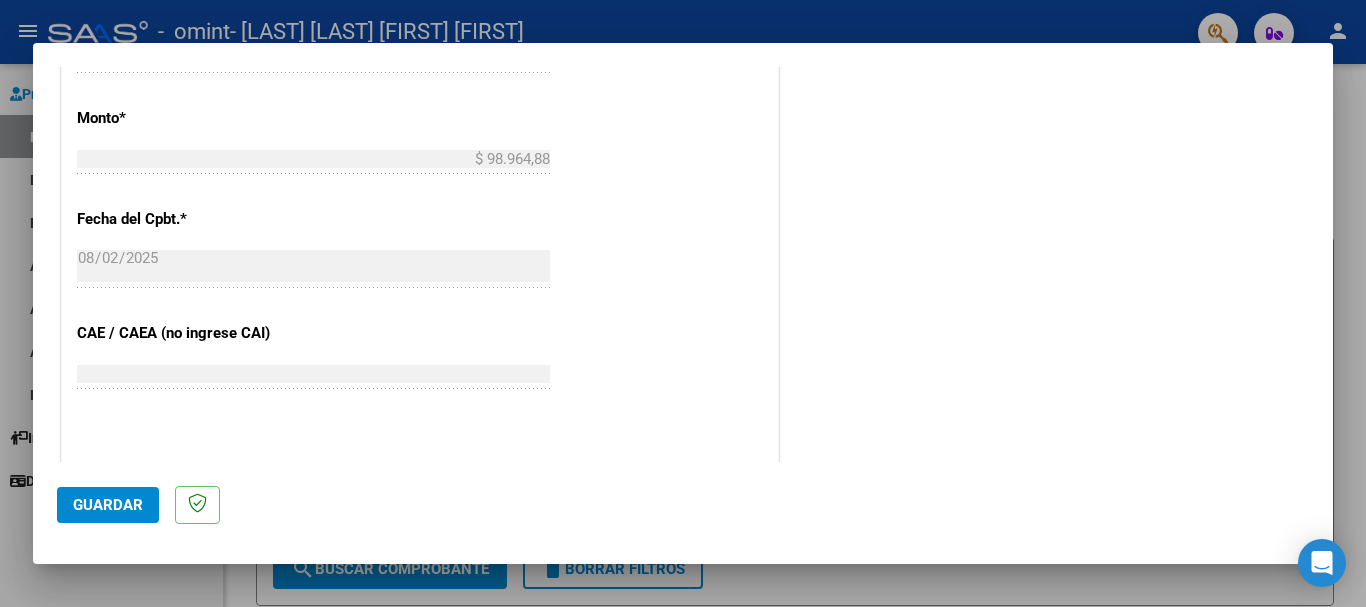 scroll, scrollTop: 1200, scrollLeft: 0, axis: vertical 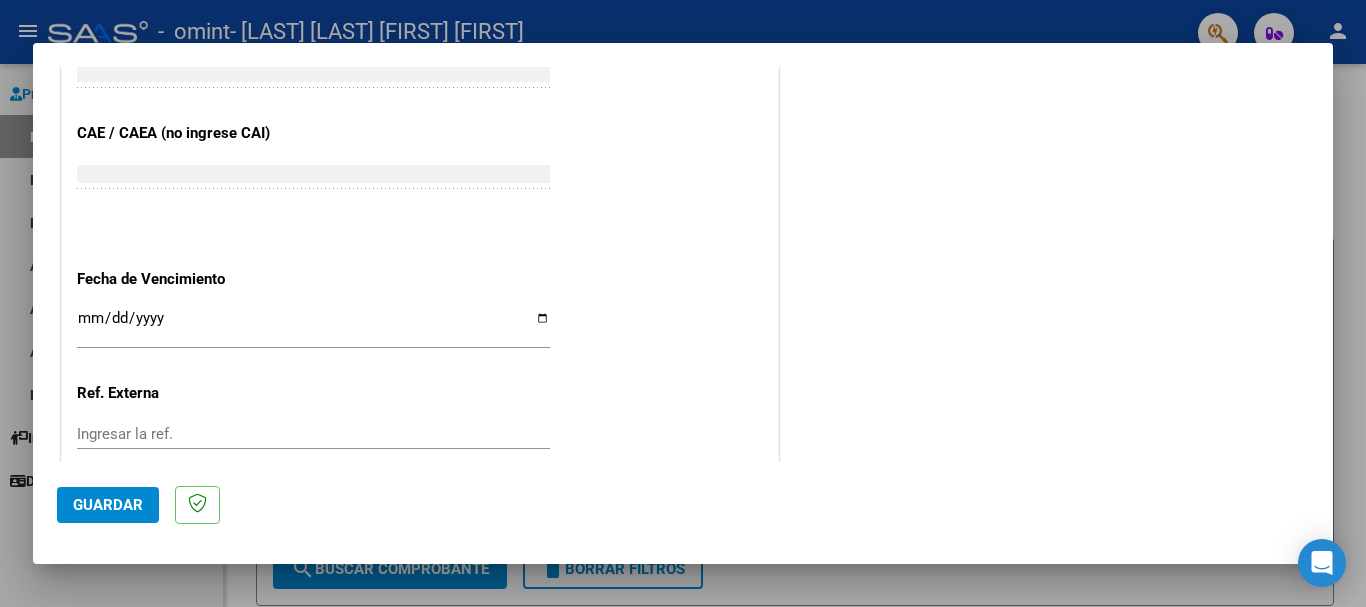 type on "202507" 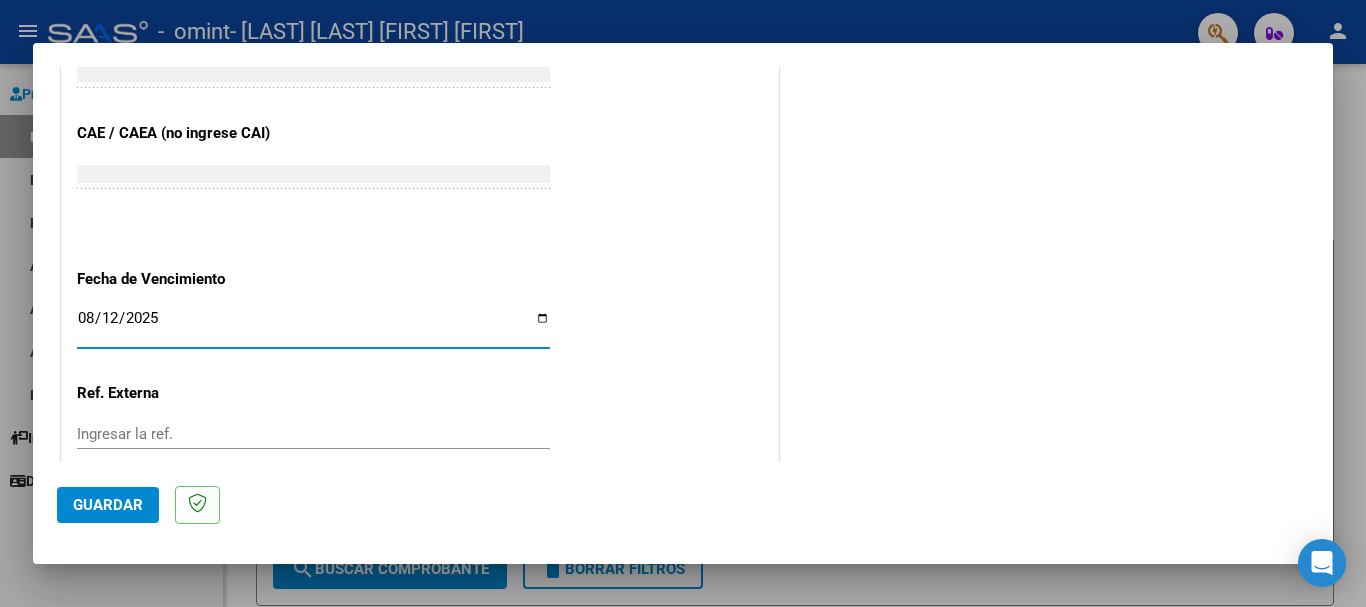 type on "2025-08-12" 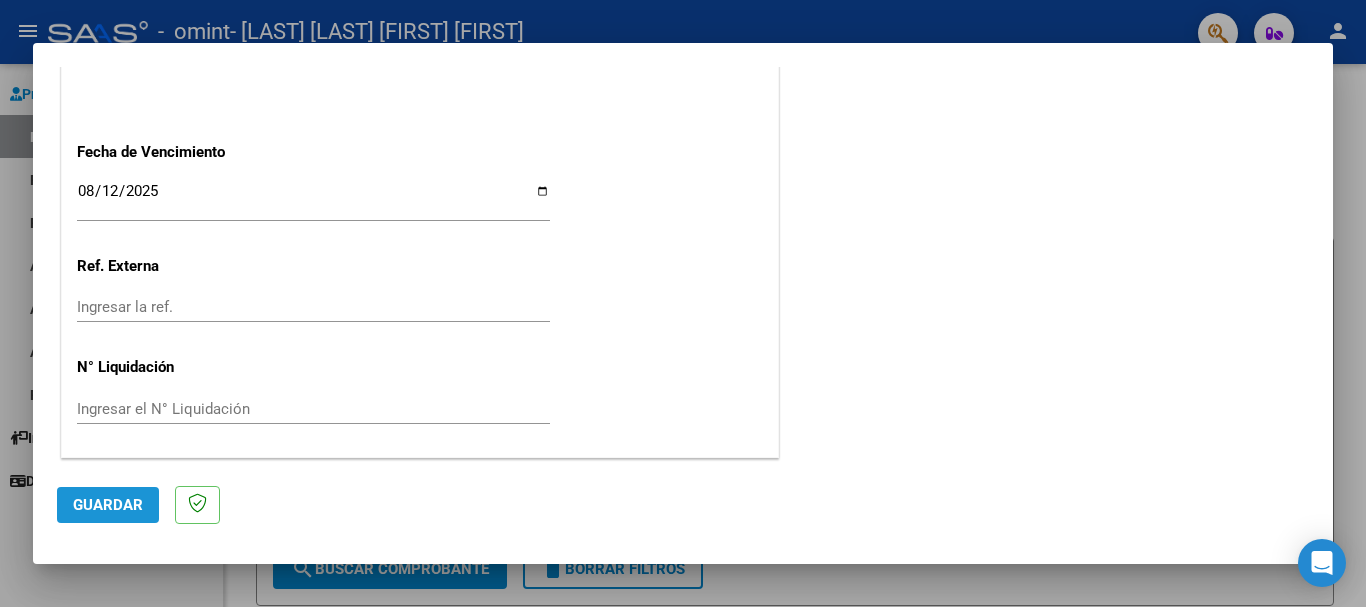 click on "Guardar" 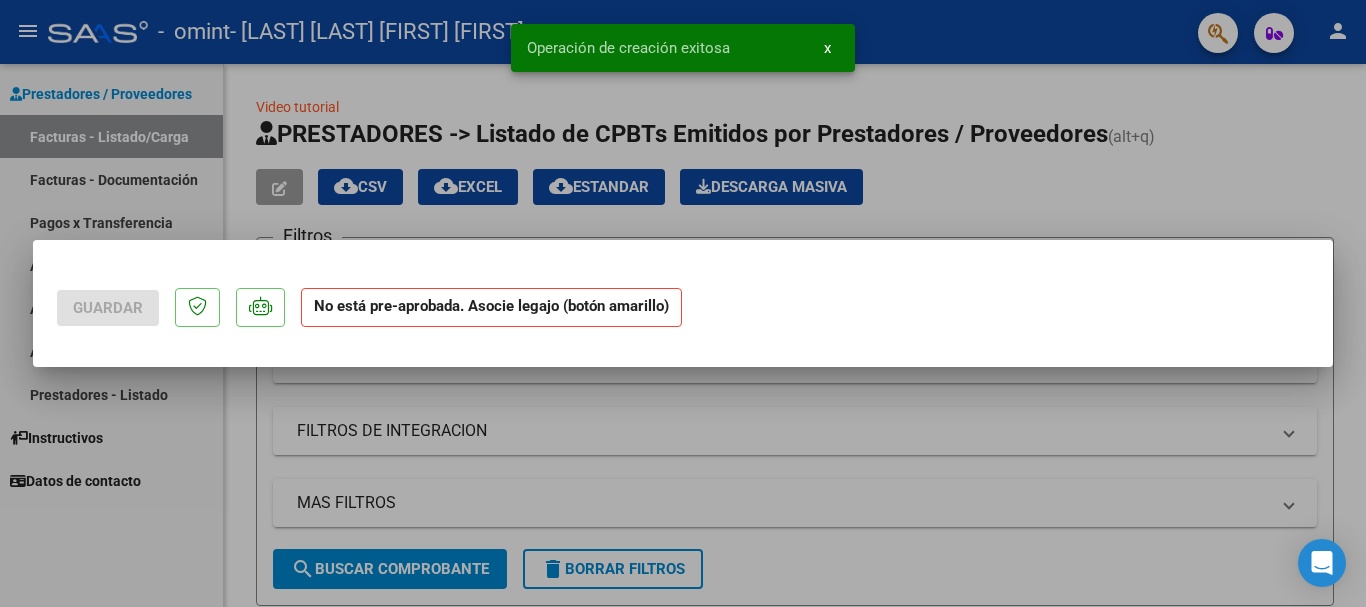 scroll, scrollTop: 0, scrollLeft: 0, axis: both 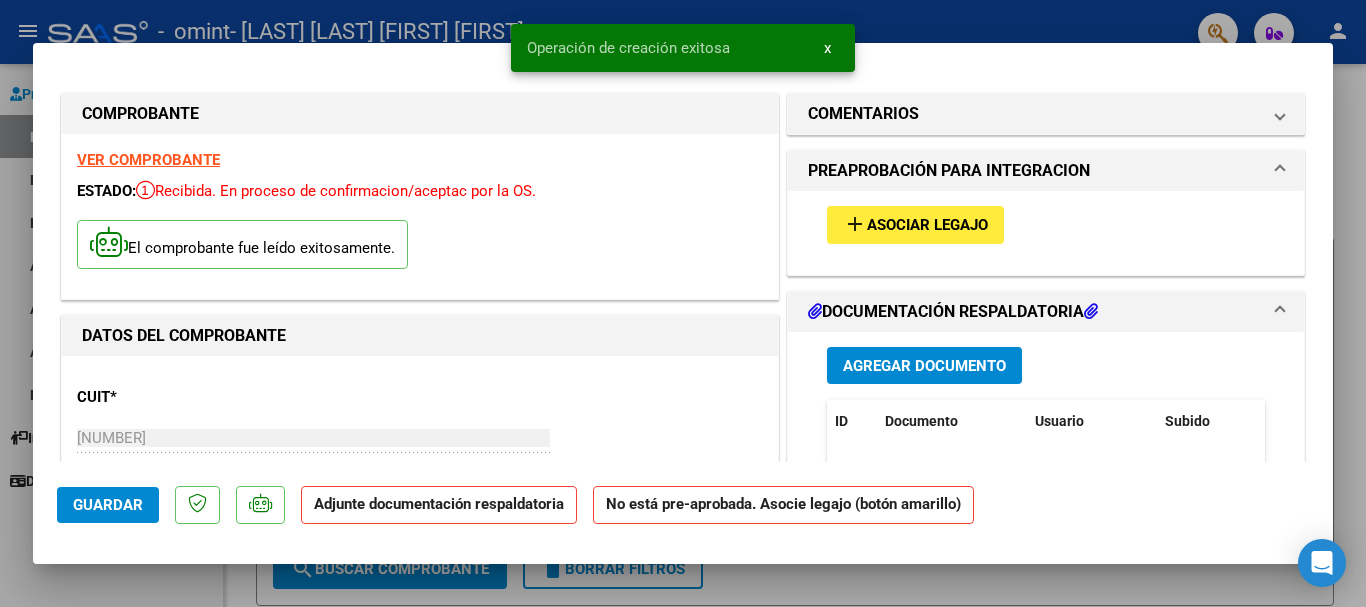 click on "Agregar Documento" at bounding box center (924, 366) 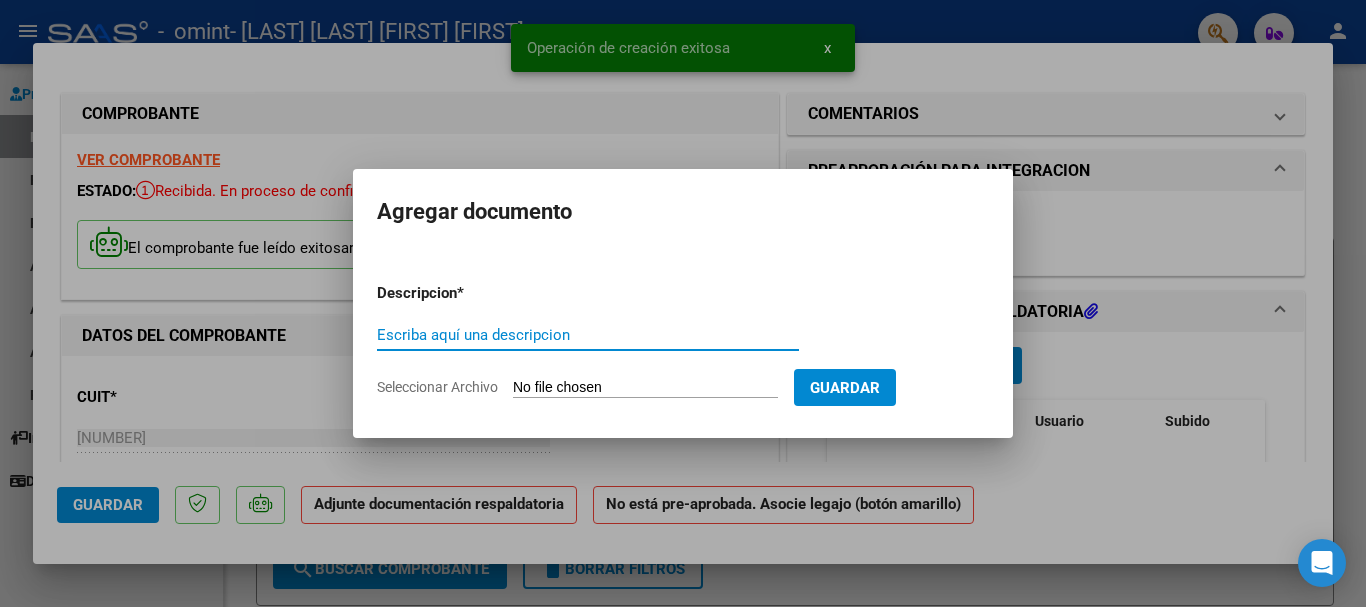 click on "Escriba aquí una descripcion" at bounding box center (588, 335) 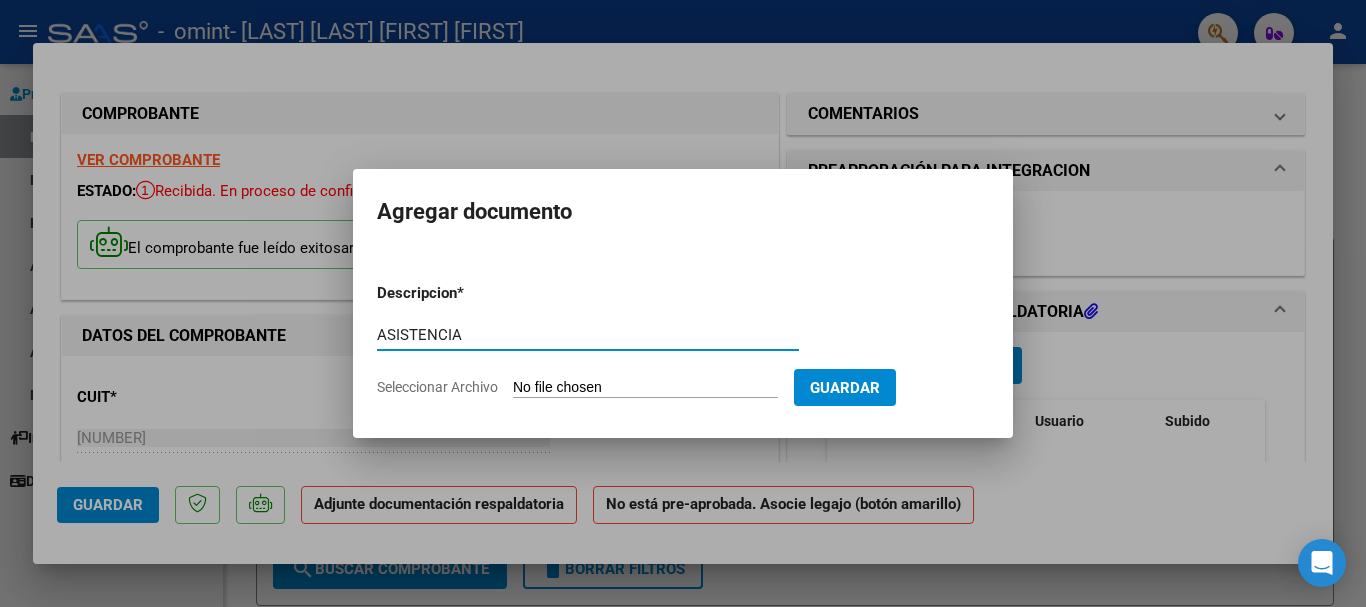 type on "ASISTENCIA" 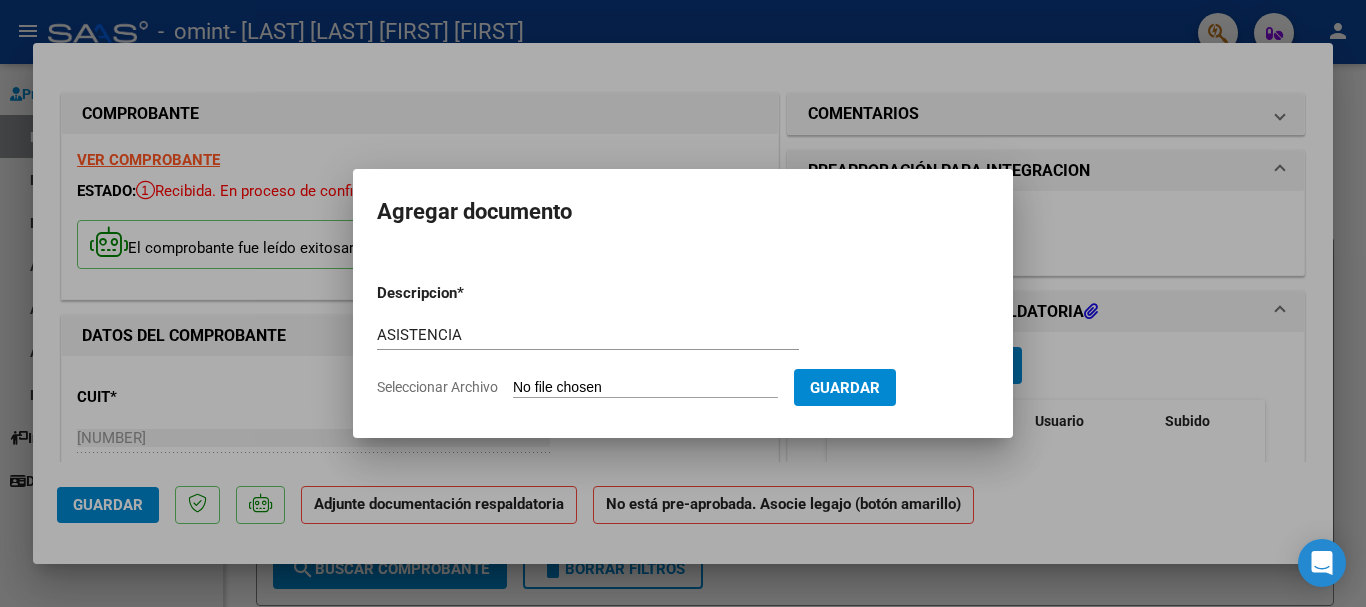 click on "Seleccionar Archivo" at bounding box center (645, 388) 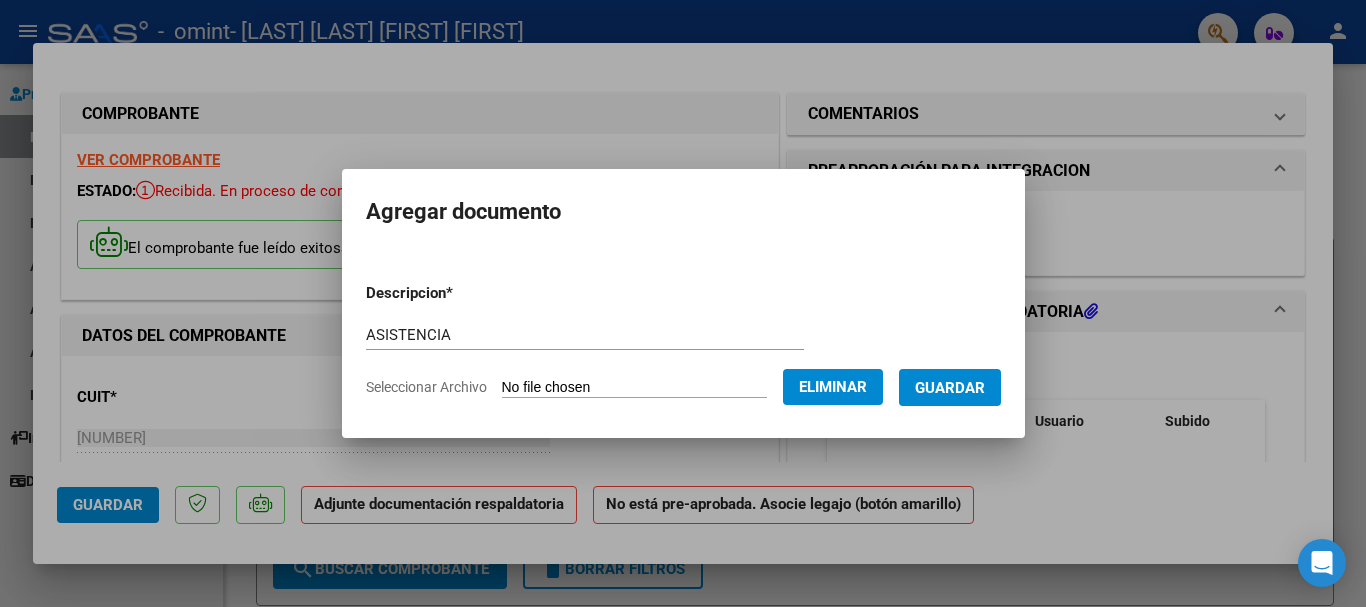click on "Guardar" at bounding box center [950, 388] 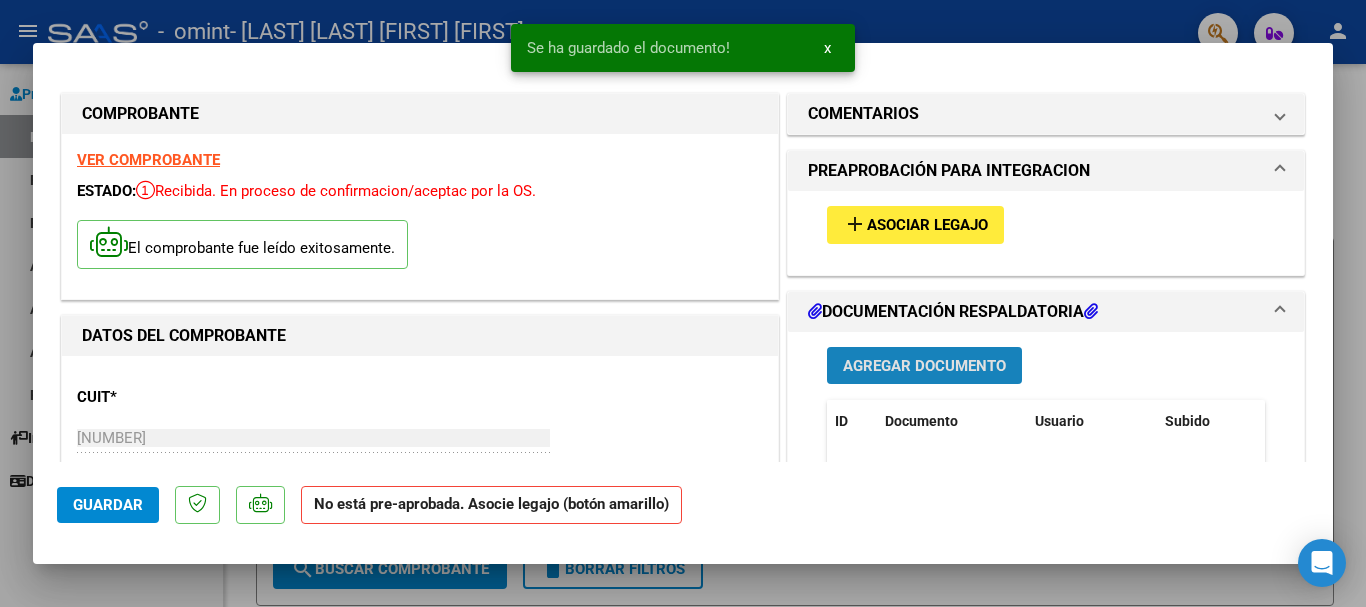click on "Agregar Documento" at bounding box center [924, 366] 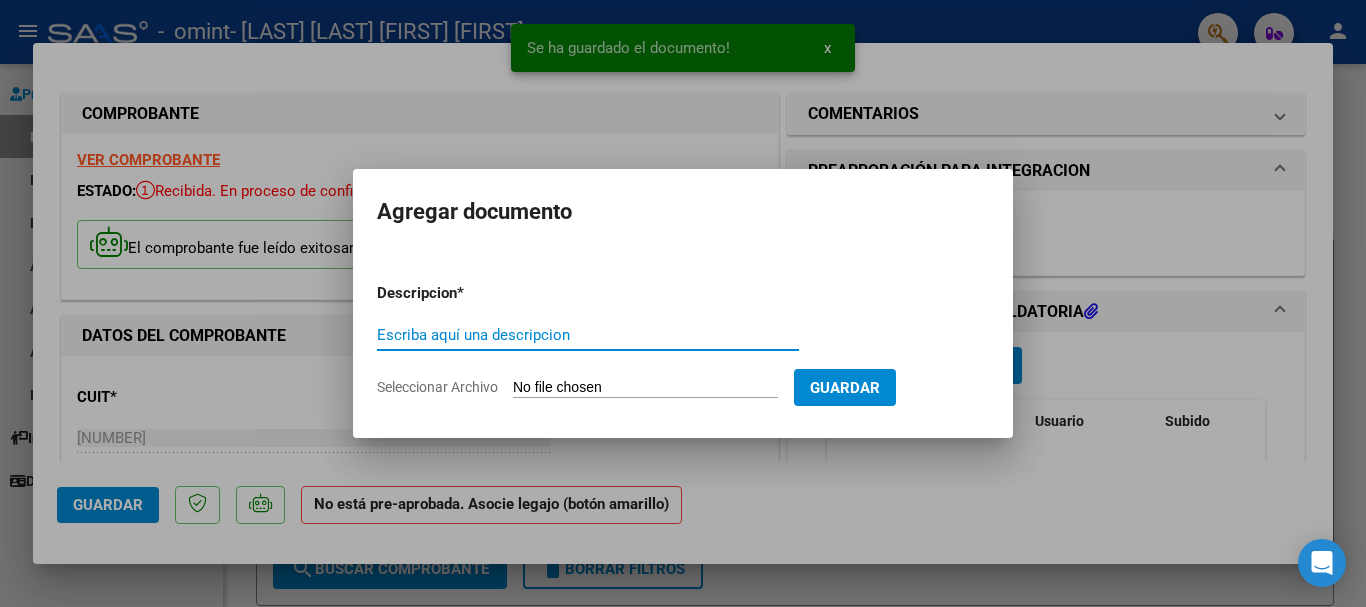 click on "Escriba aquí una descripcion" at bounding box center (588, 335) 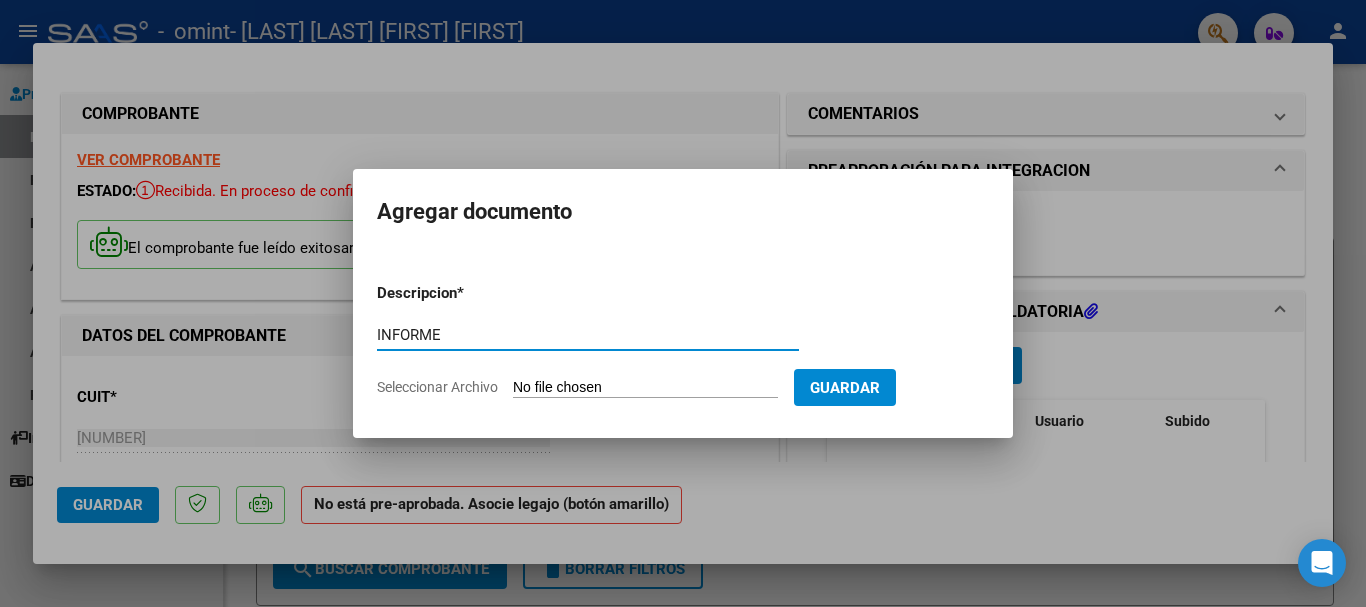 type on "INFORME" 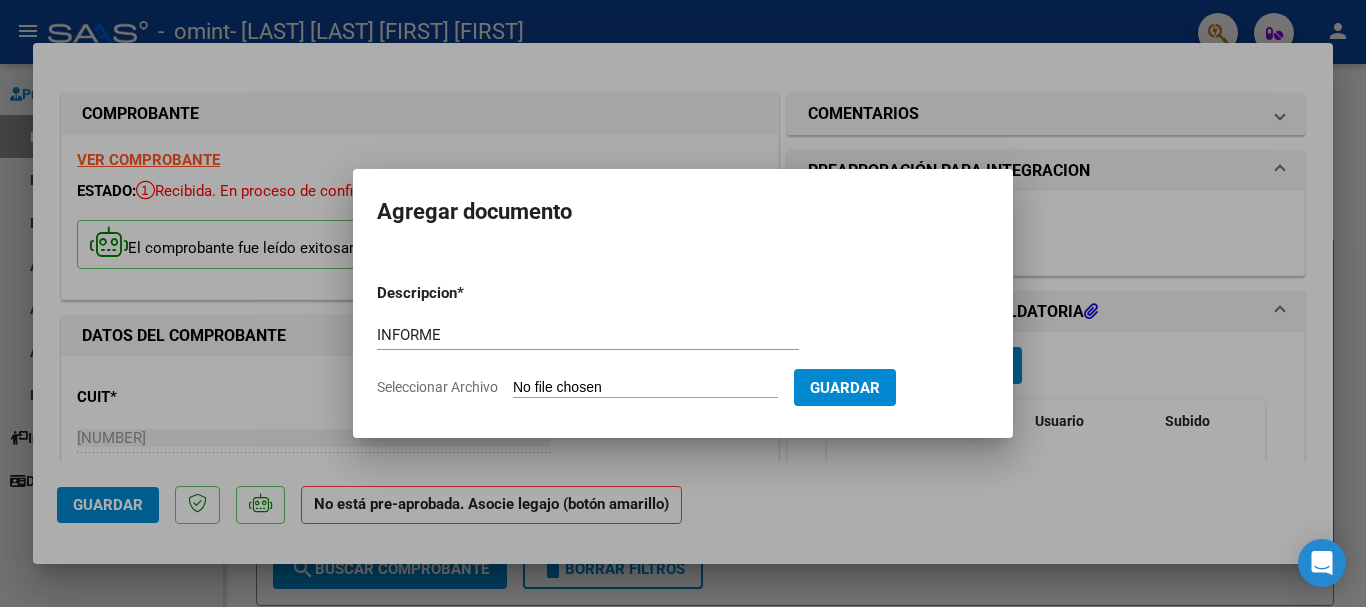 click on "Seleccionar Archivo" at bounding box center (645, 388) 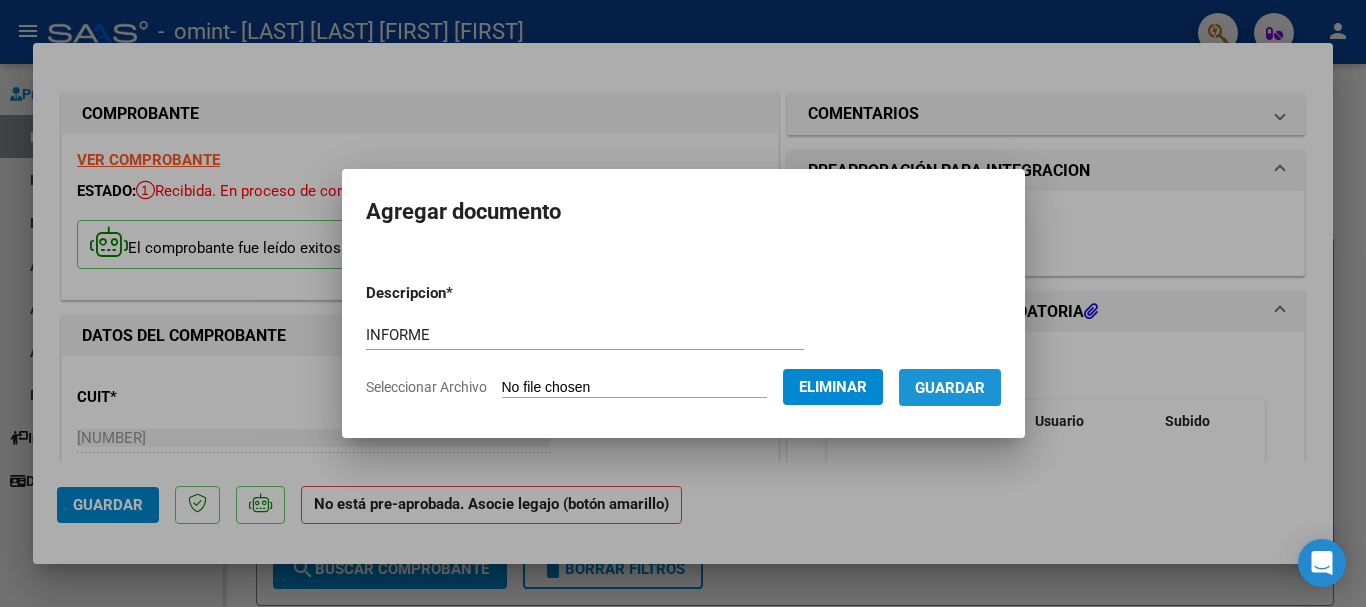 click on "Guardar" at bounding box center (950, 388) 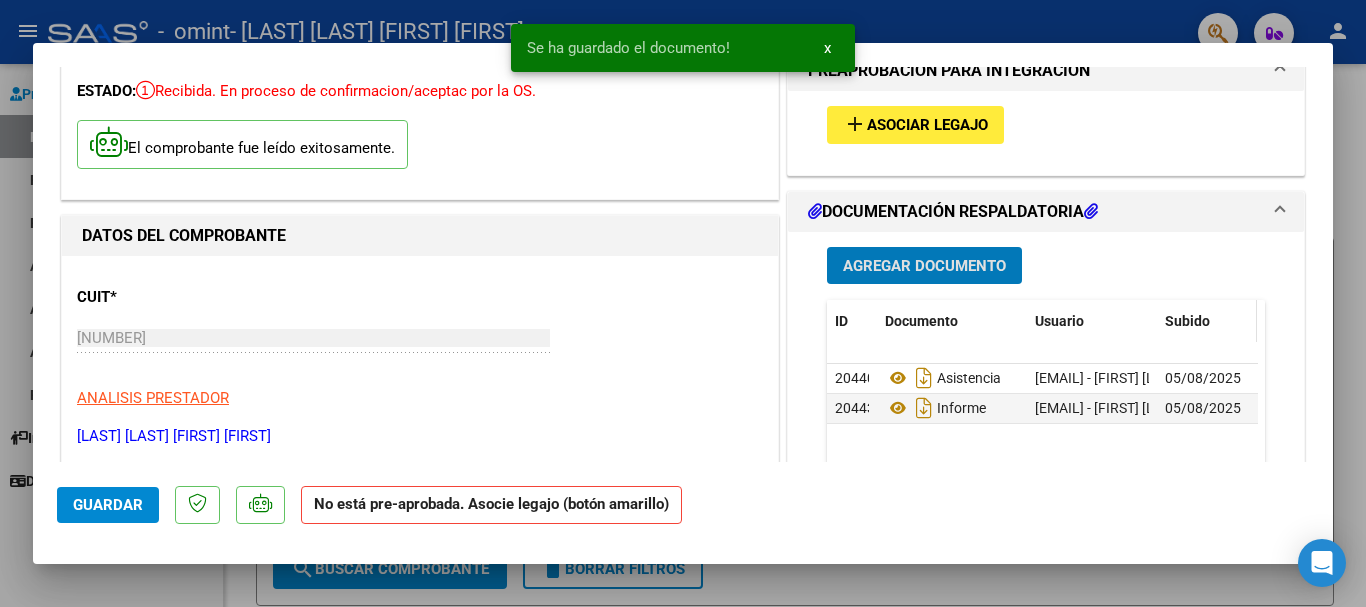 scroll, scrollTop: 0, scrollLeft: 0, axis: both 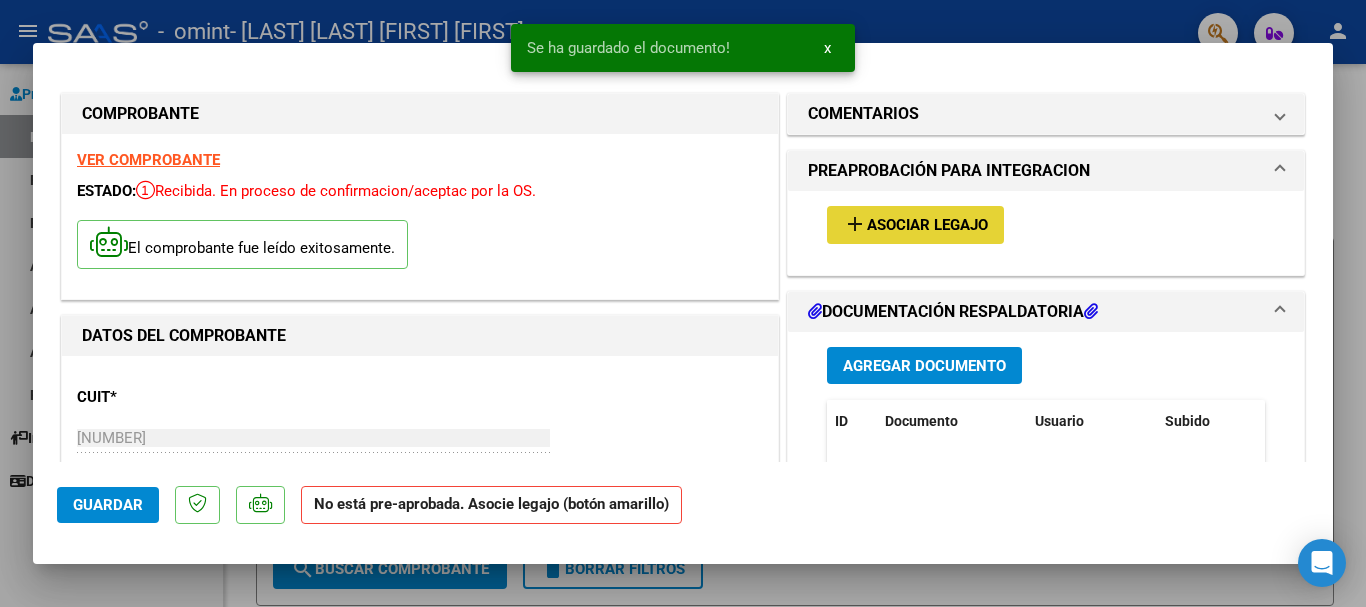 click on "Asociar Legajo" at bounding box center (927, 226) 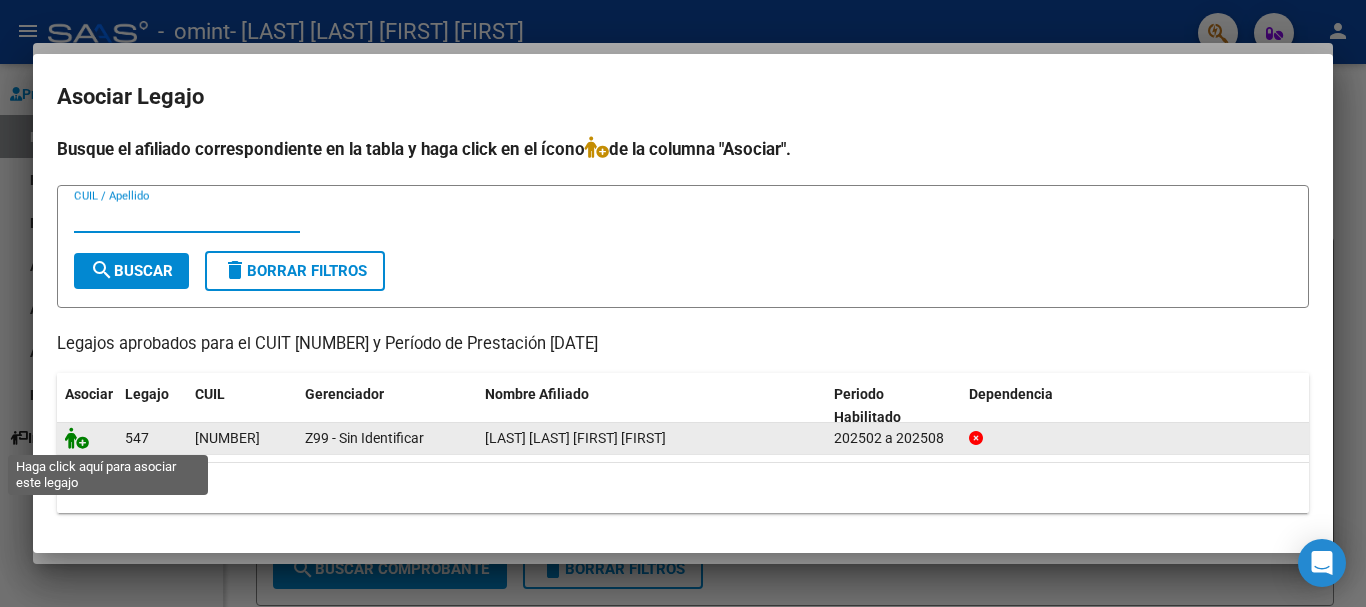 click 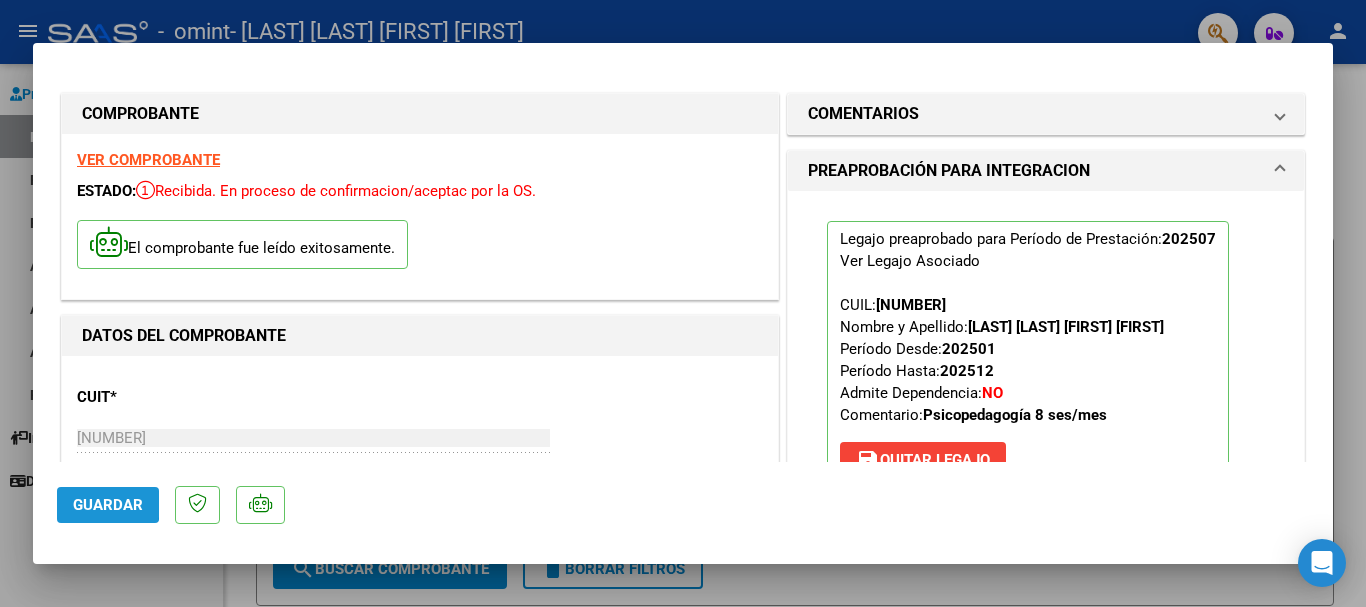 click on "Guardar" 